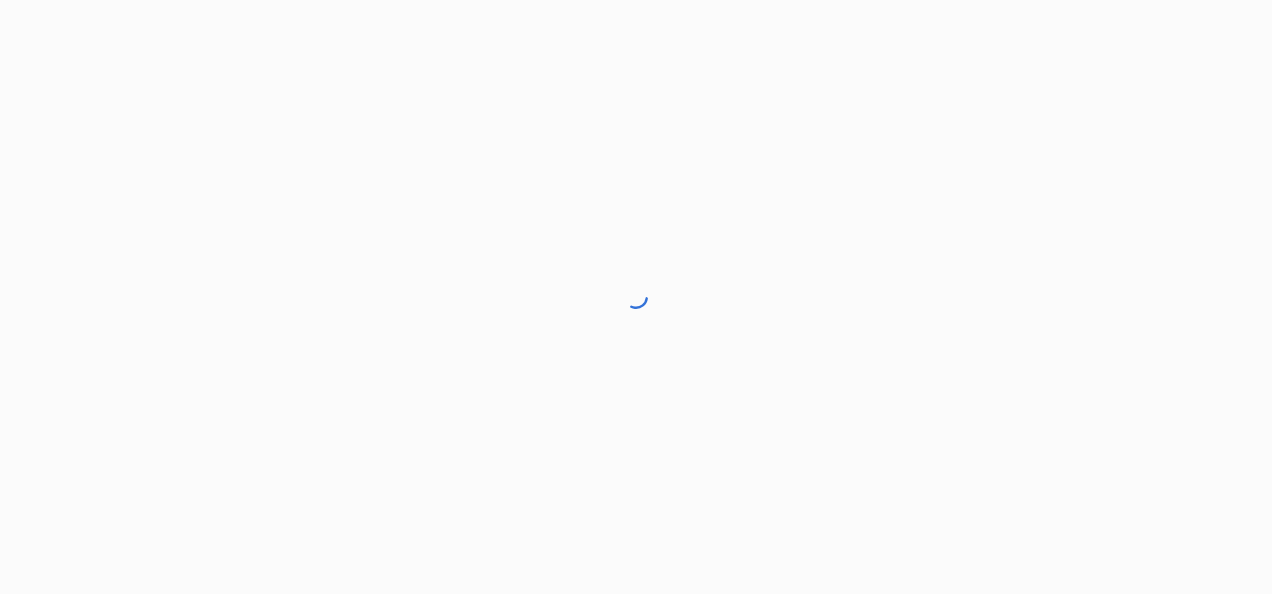 scroll, scrollTop: 0, scrollLeft: 0, axis: both 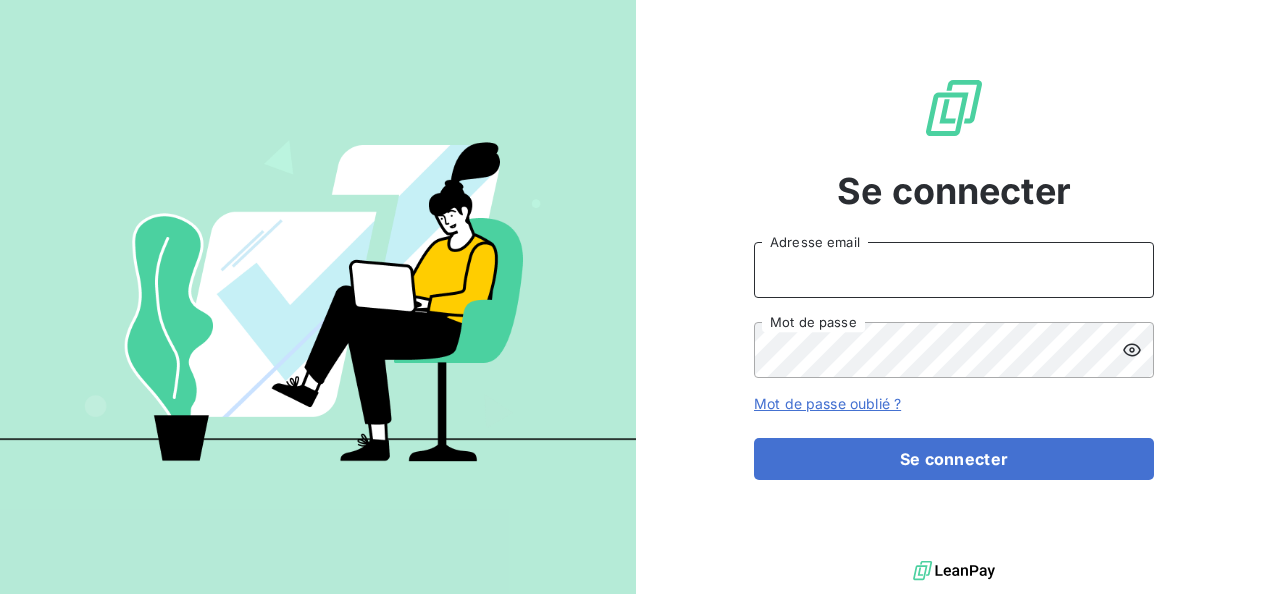 click on "Adresse email" at bounding box center [954, 270] 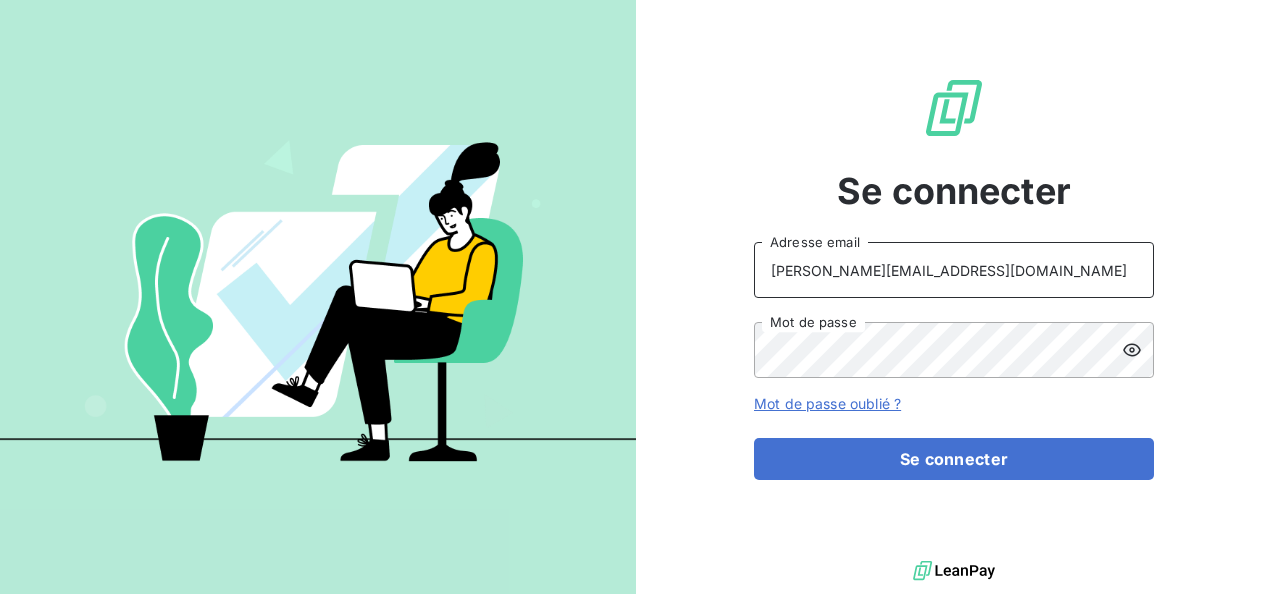click on "jan.french@maisonb-distribution.com" at bounding box center (954, 270) 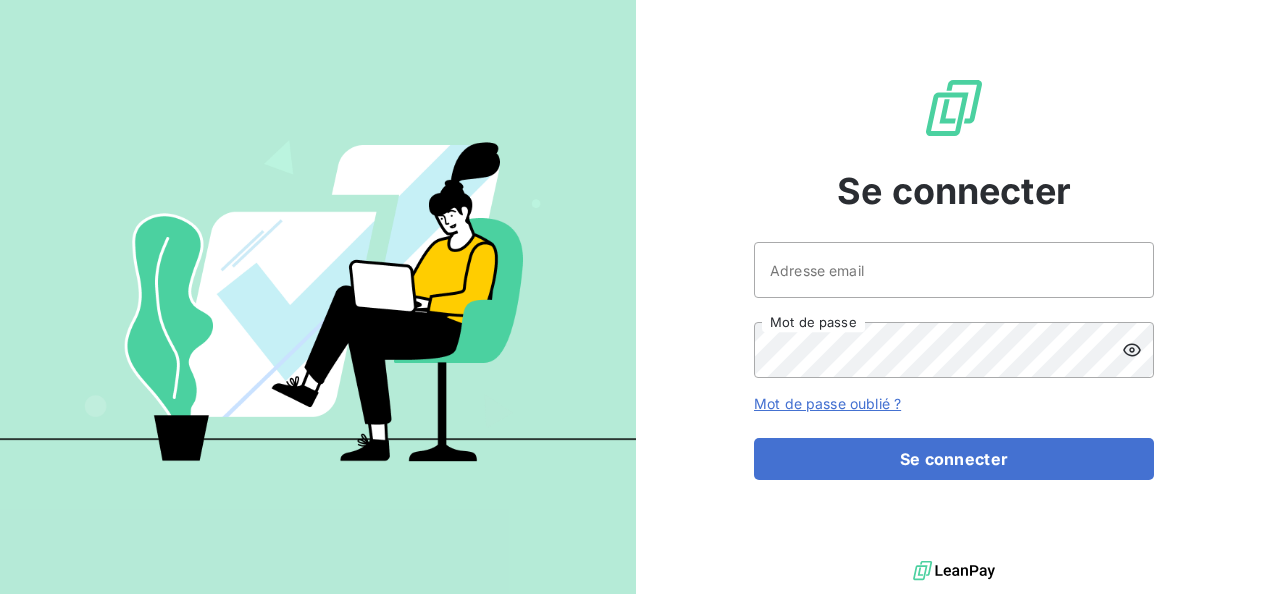 click on "Se connecter Adresse email Mot de passe Mot de passe oublié ? Se connecter" at bounding box center [954, 278] 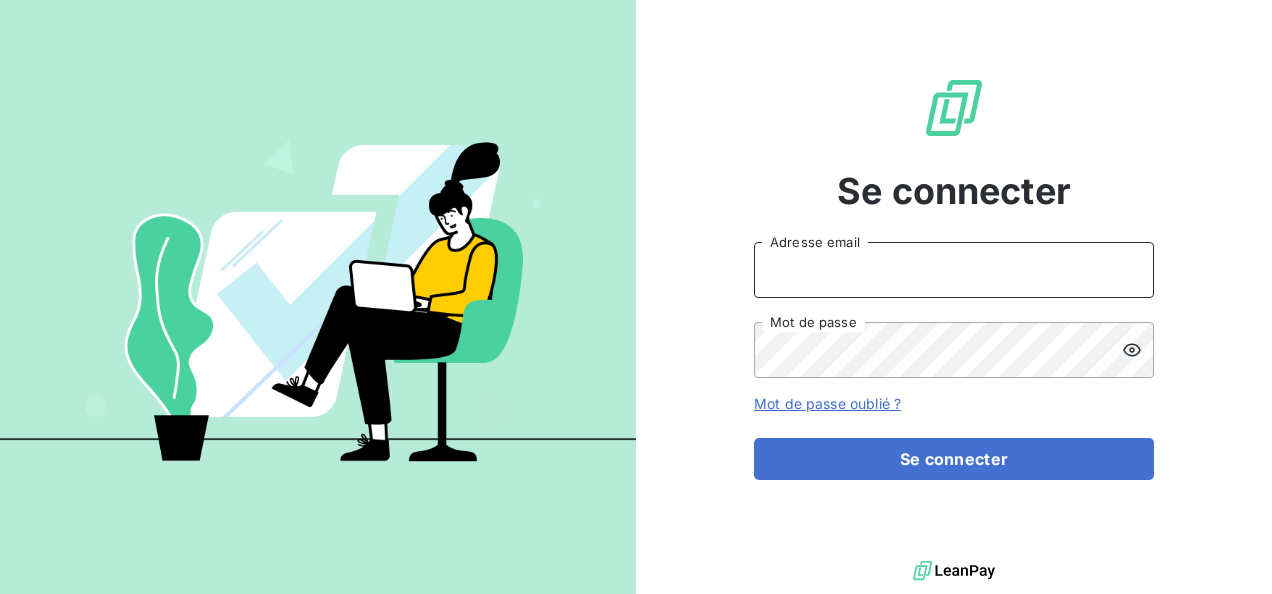 click on "Adresse email" at bounding box center (954, 270) 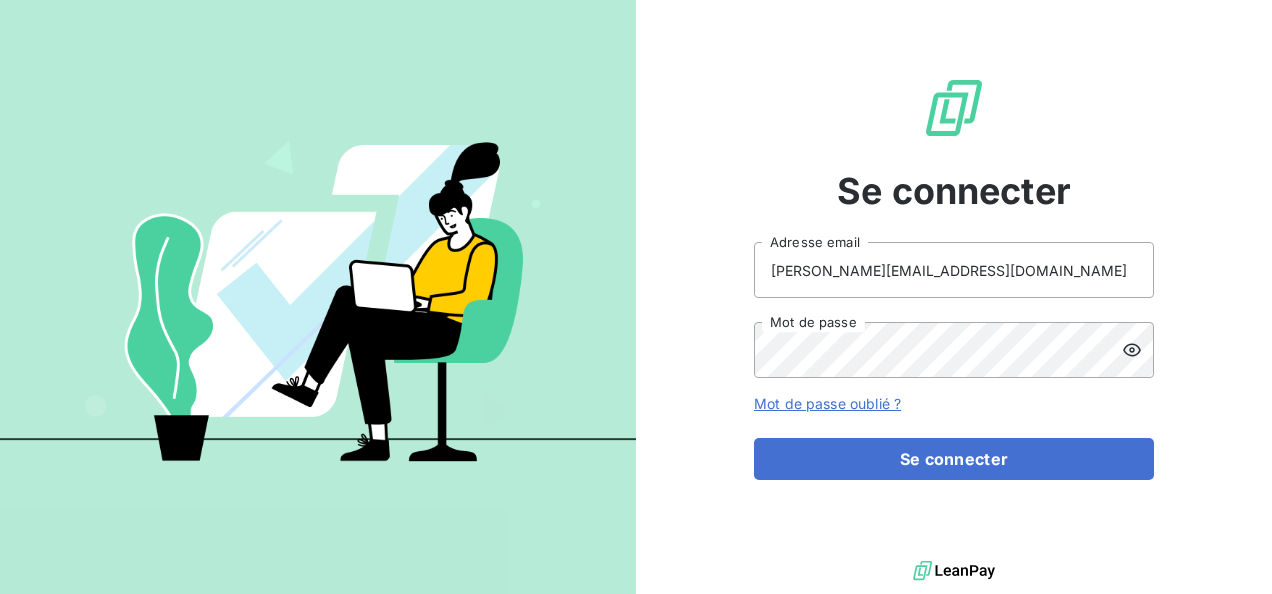 click on "Mot de passe oublié ?" at bounding box center (827, 403) 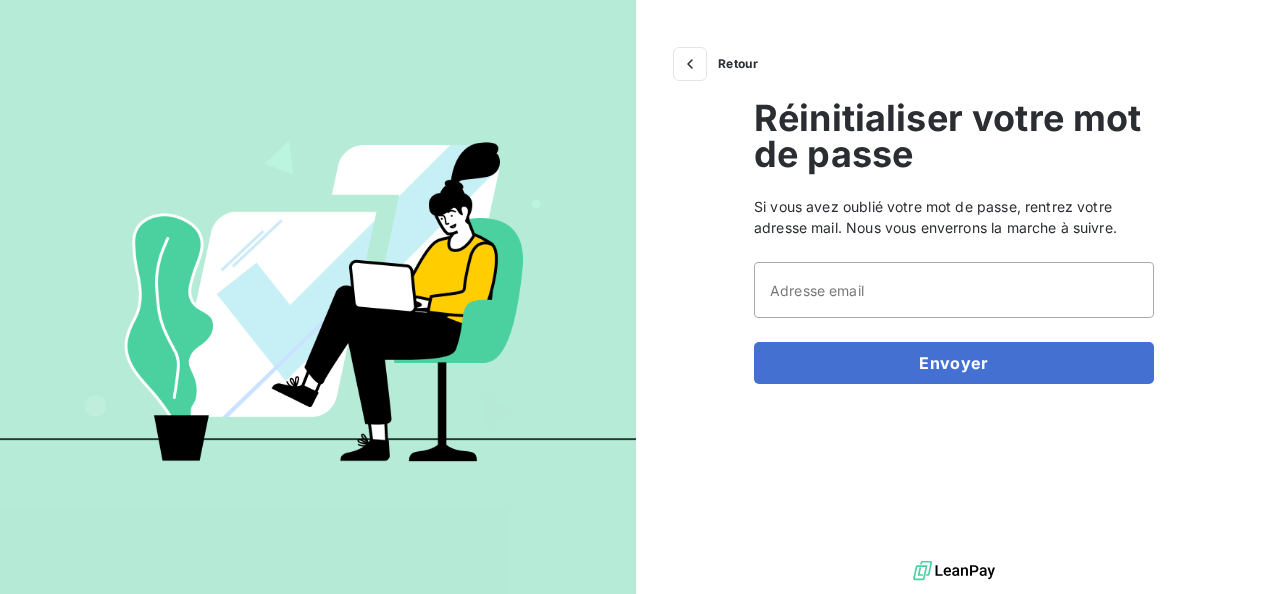 scroll, scrollTop: 0, scrollLeft: 0, axis: both 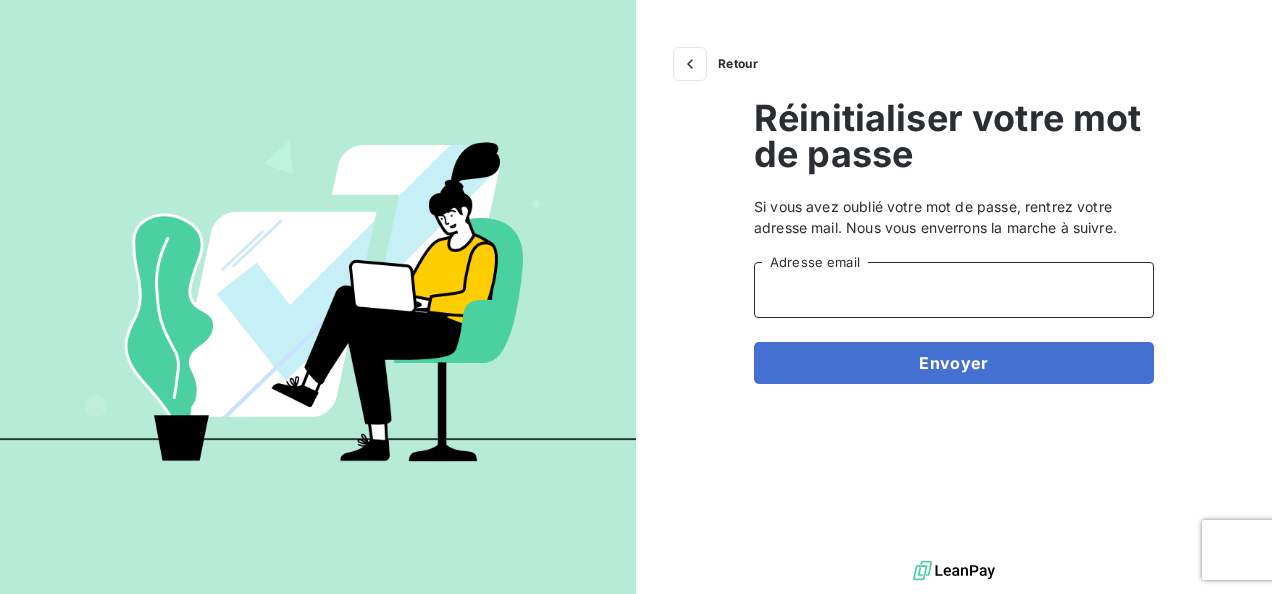 click on "Adresse email" at bounding box center [954, 290] 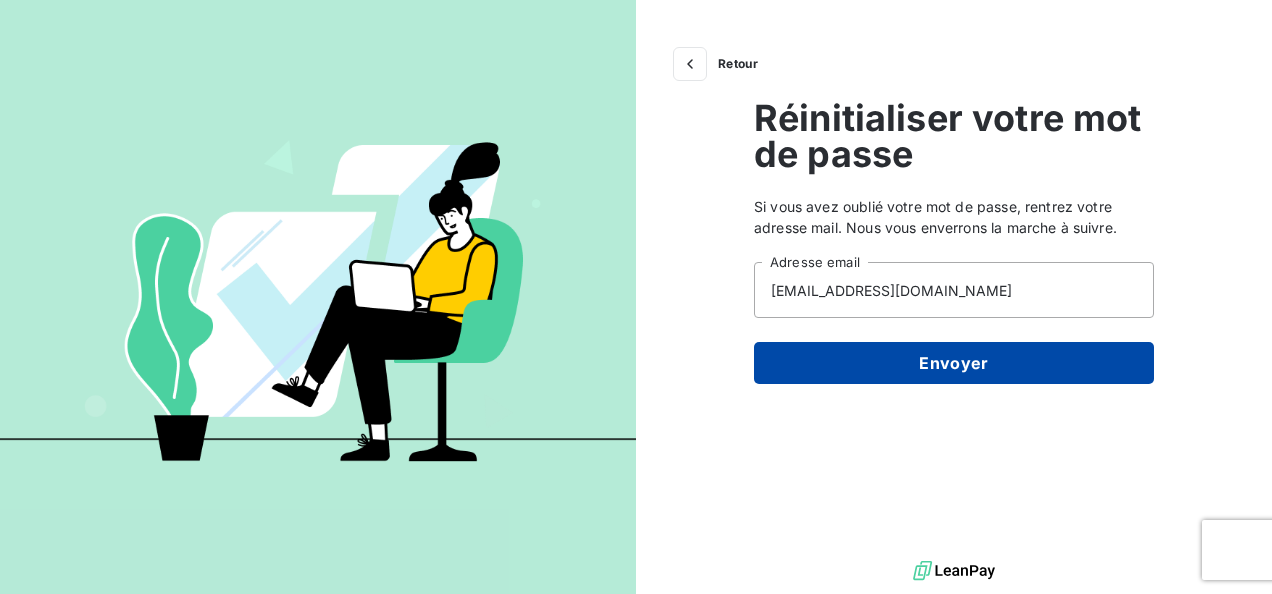 click on "Envoyer" at bounding box center [954, 363] 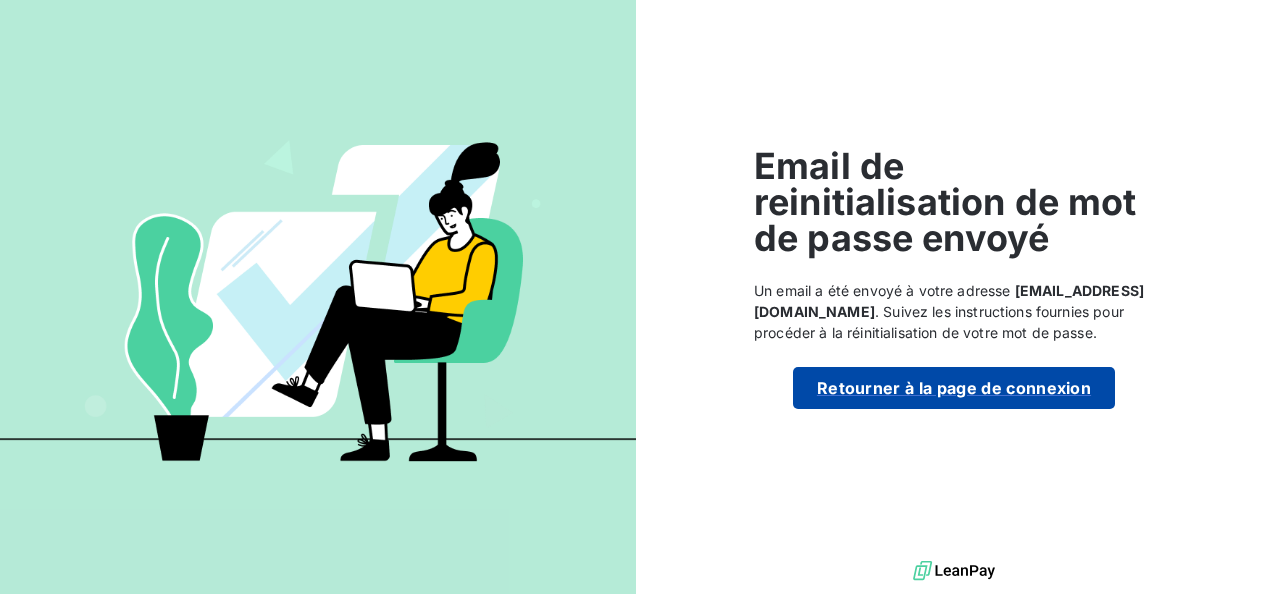 click on "Retourner à la page de connexion" at bounding box center [954, 388] 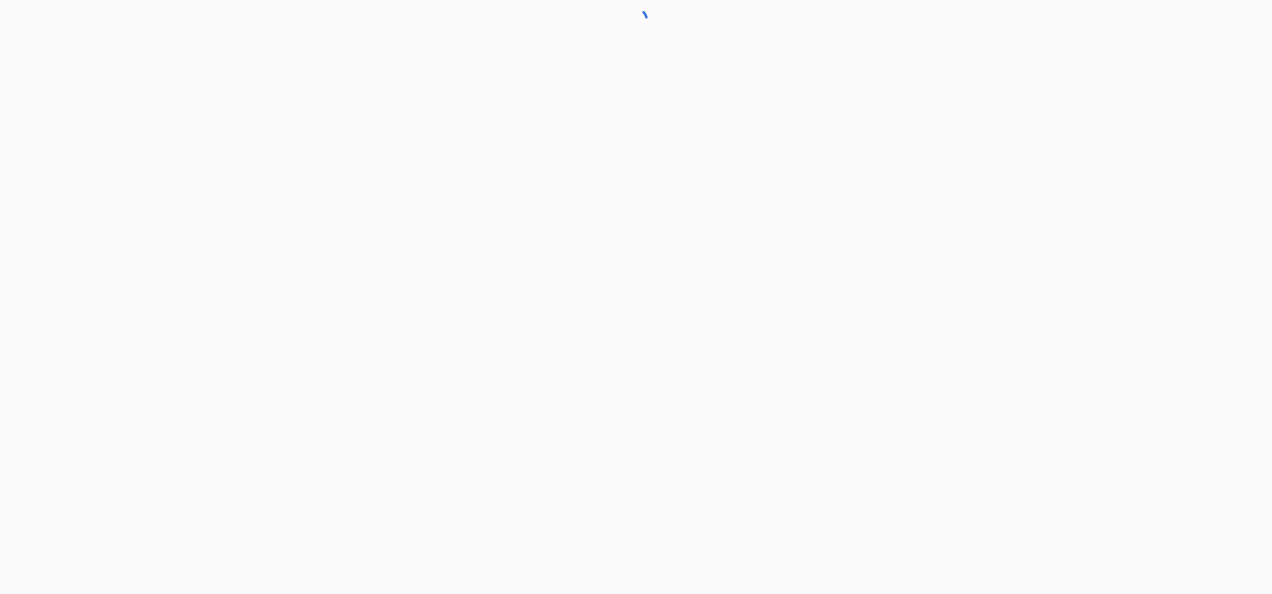 scroll, scrollTop: 0, scrollLeft: 0, axis: both 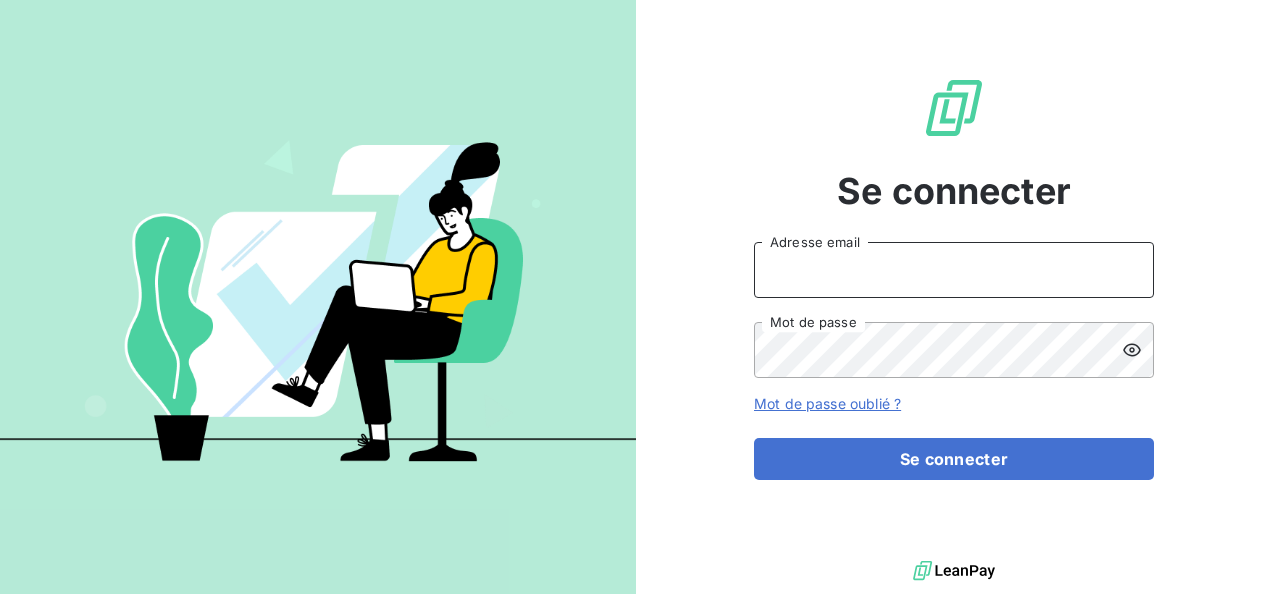 click on "Adresse email" at bounding box center [954, 270] 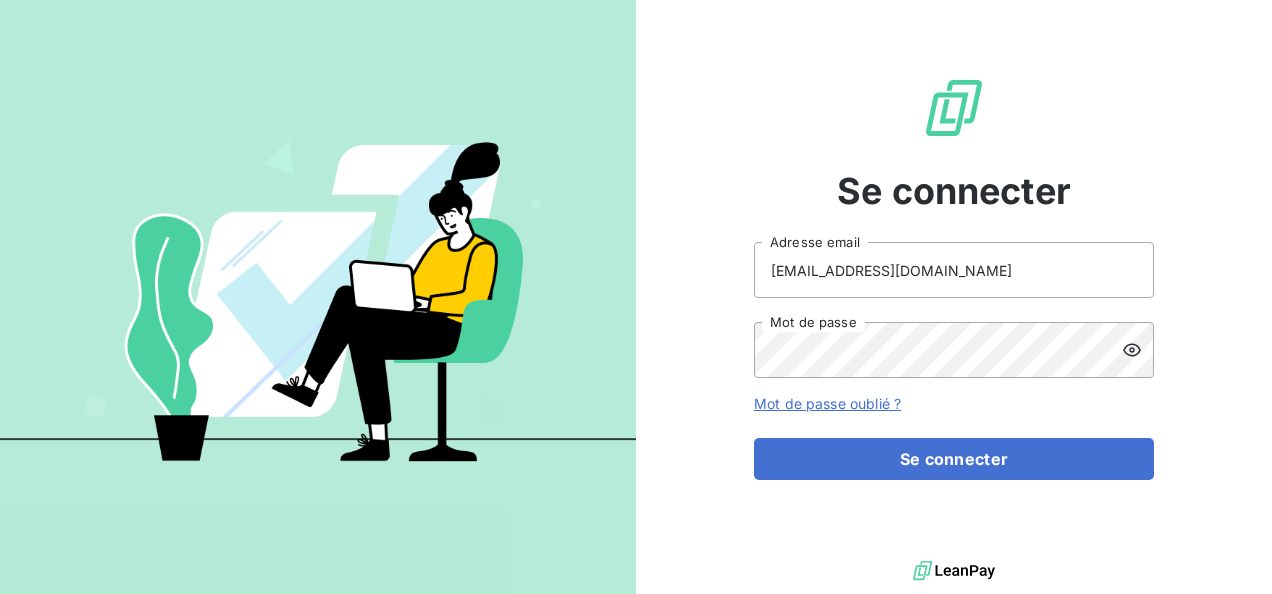 click on "Mot de passe oublié ?" at bounding box center (827, 403) 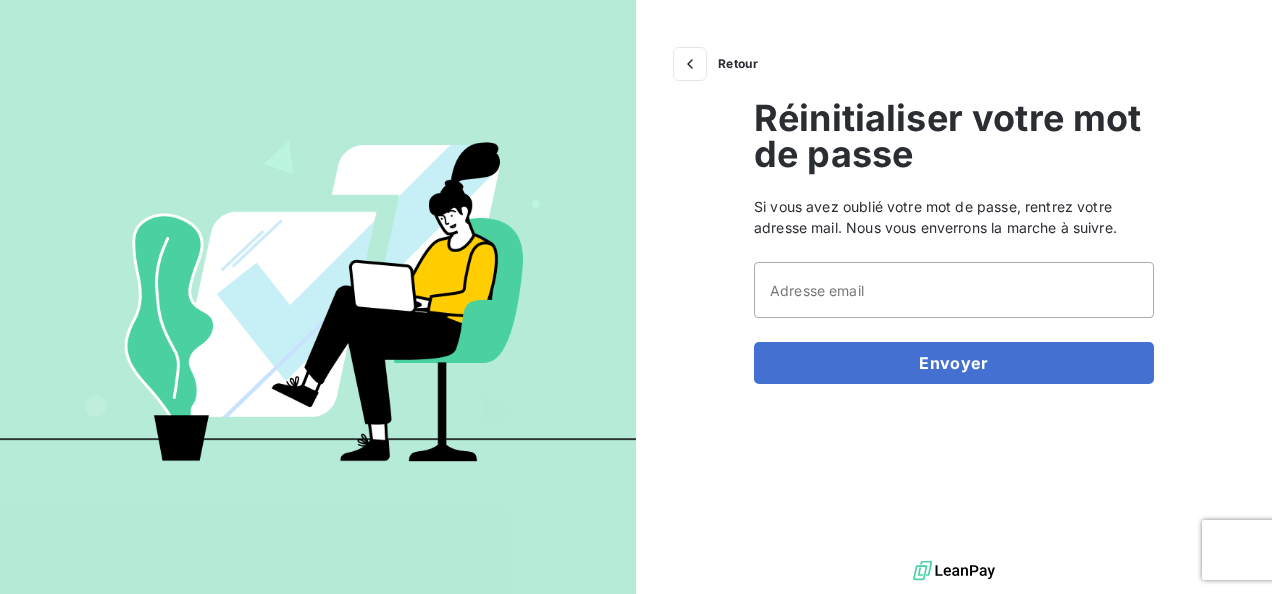 scroll, scrollTop: 0, scrollLeft: 0, axis: both 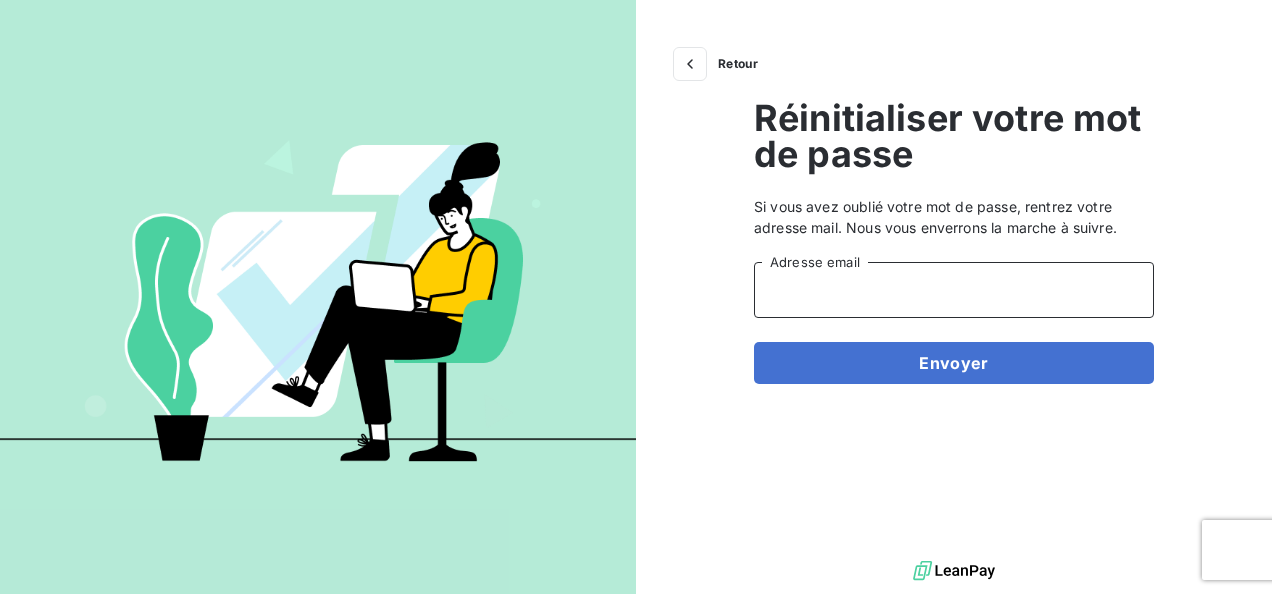 click on "Adresse email" at bounding box center (954, 290) 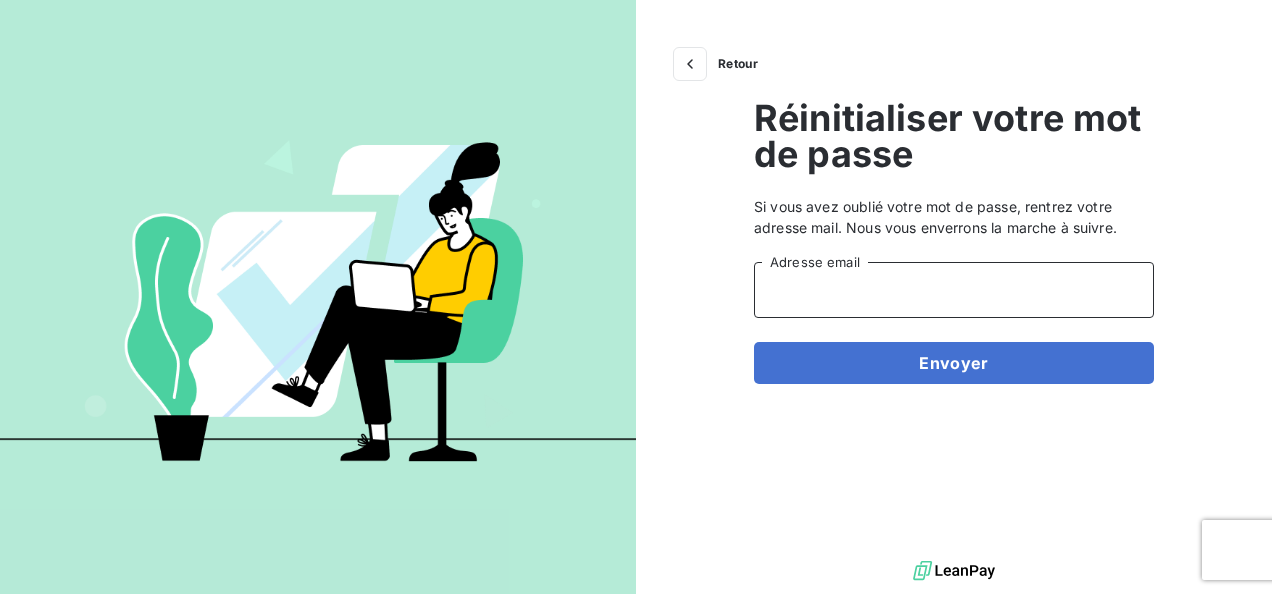 type on "[EMAIL_ADDRESS][DOMAIN_NAME]" 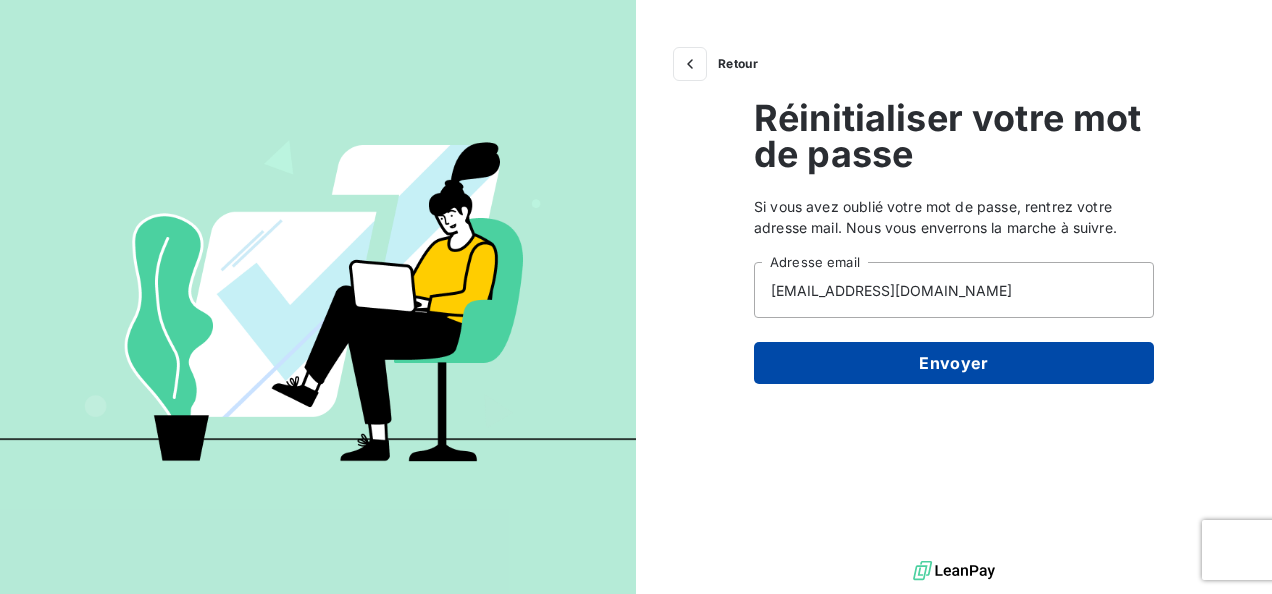 click on "Envoyer" at bounding box center (954, 363) 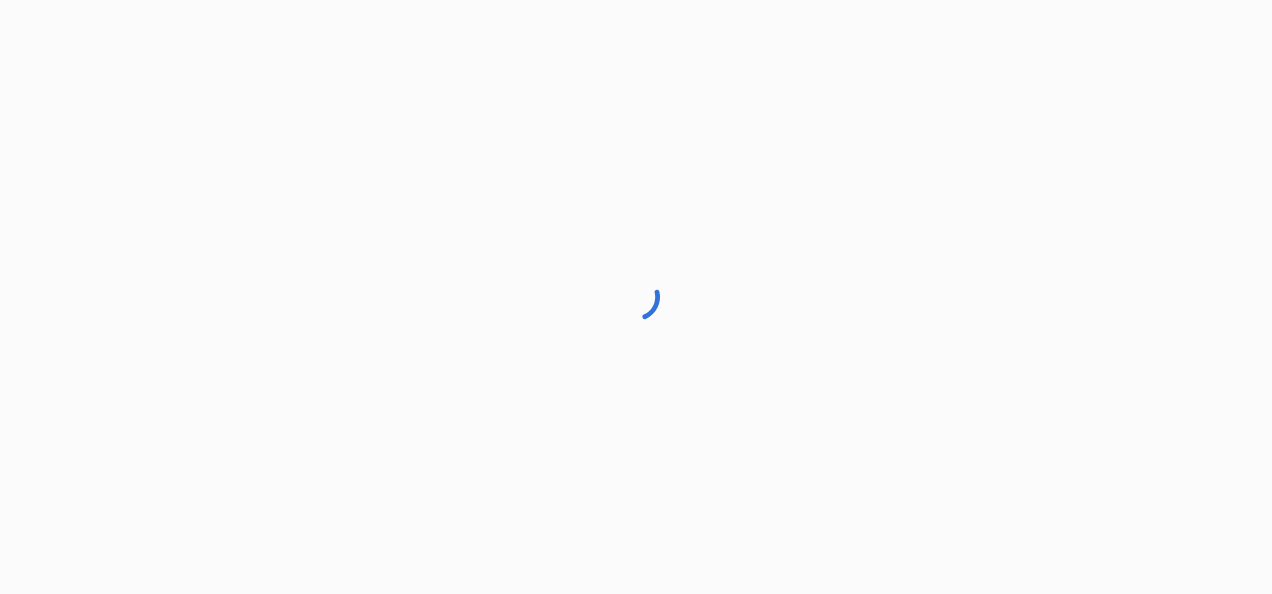 scroll, scrollTop: 0, scrollLeft: 0, axis: both 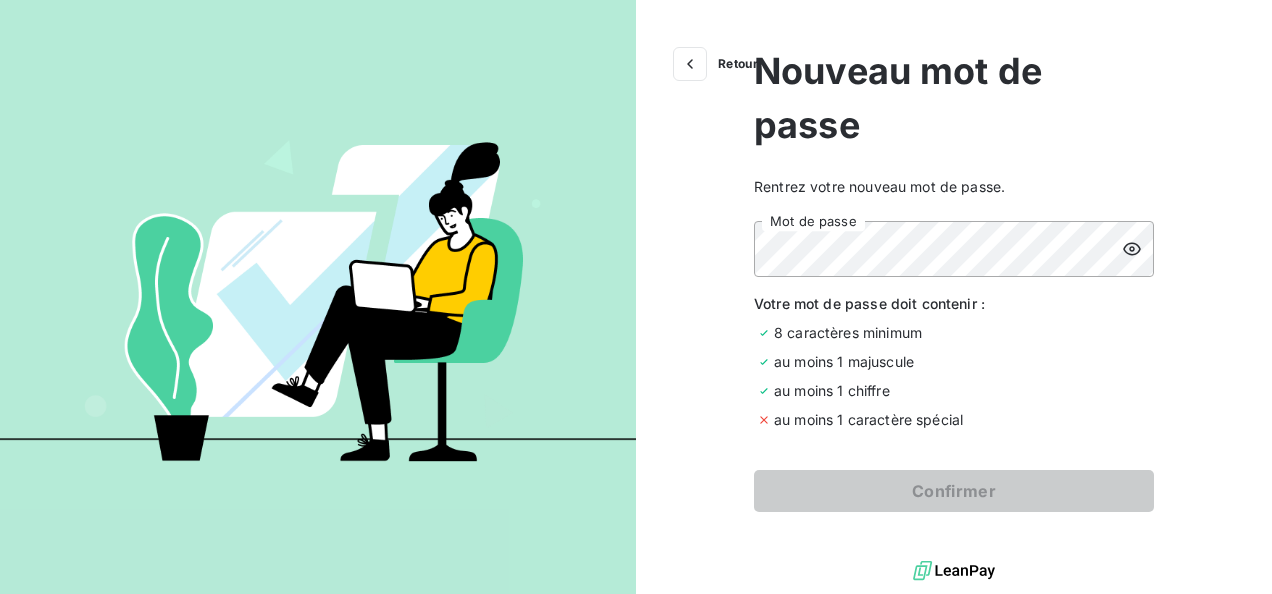 click 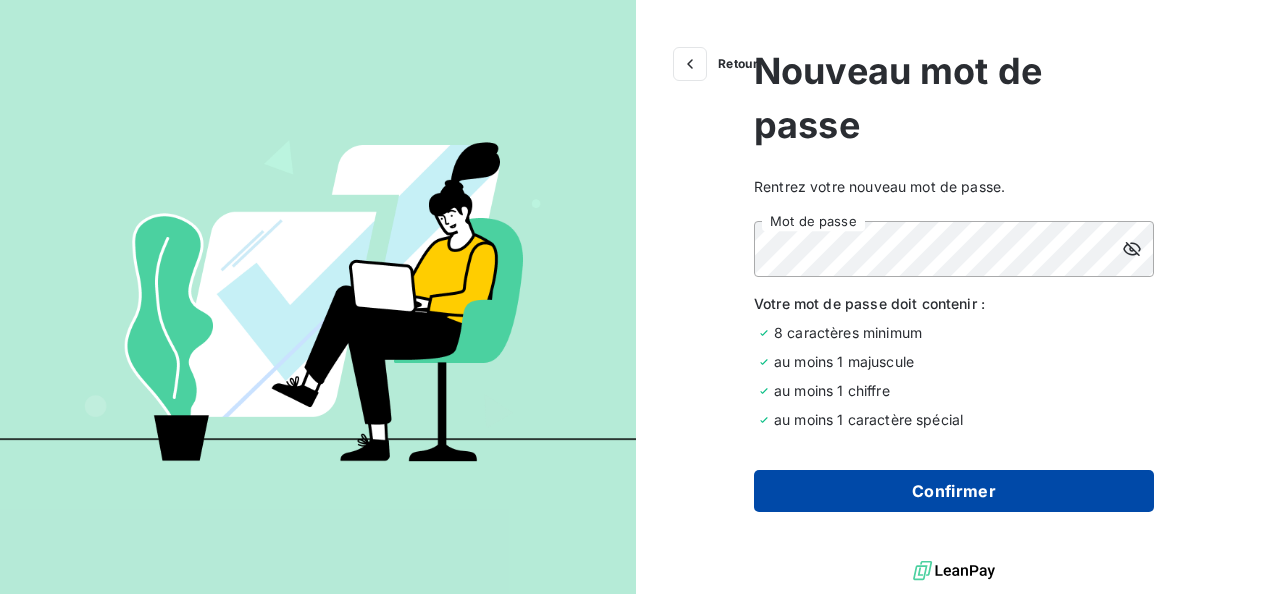 click on "Confirmer" at bounding box center (954, 491) 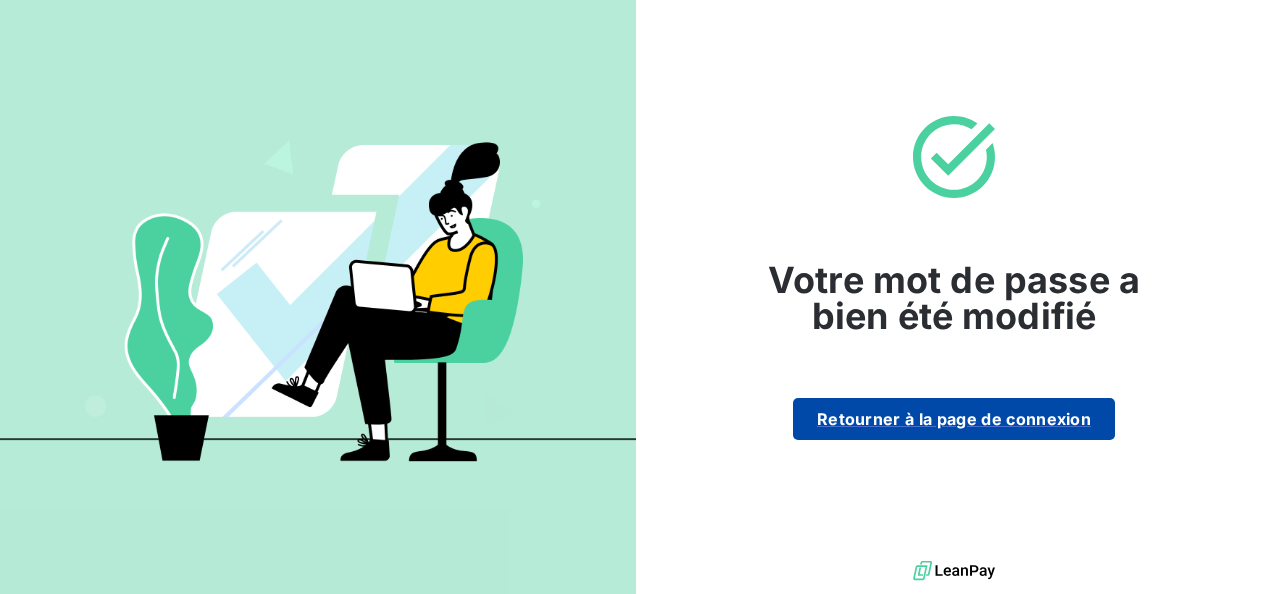 click on "Retourner à la page de connexion" at bounding box center (954, 419) 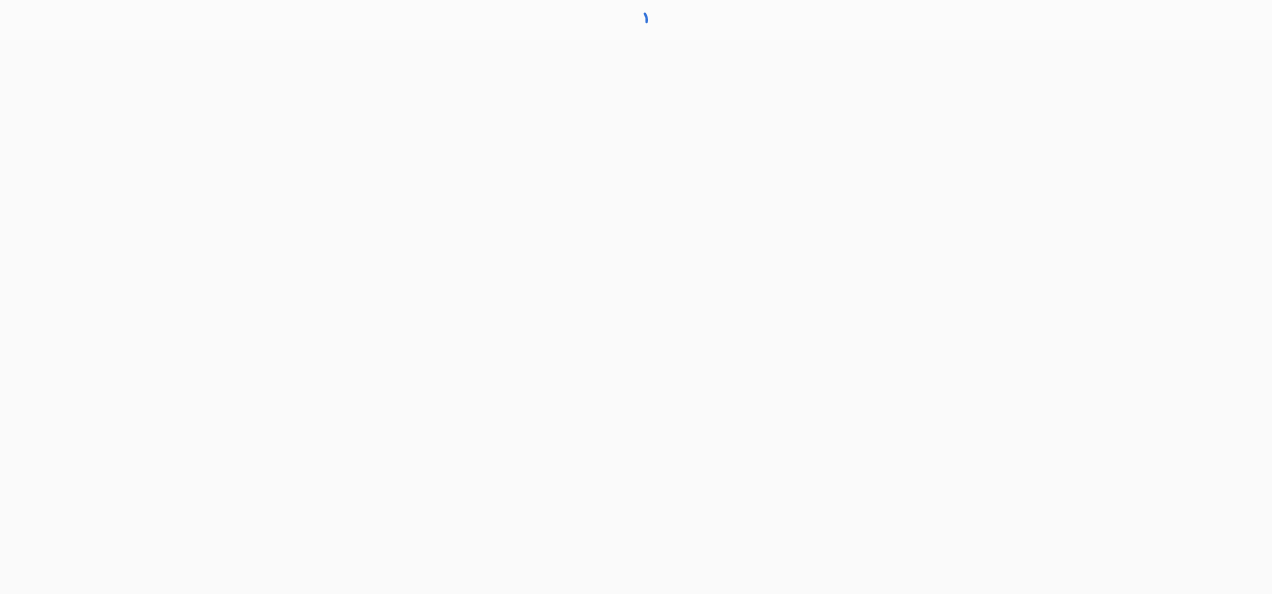 scroll, scrollTop: 0, scrollLeft: 0, axis: both 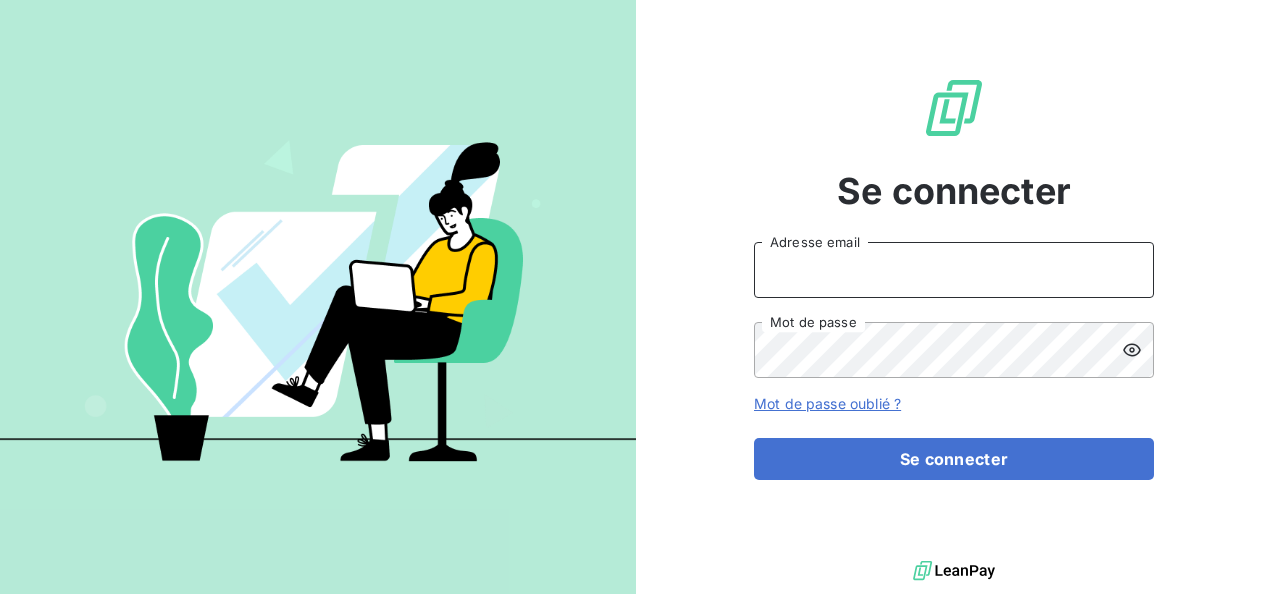 type on "[PERSON_NAME][EMAIL_ADDRESS][DOMAIN_NAME]" 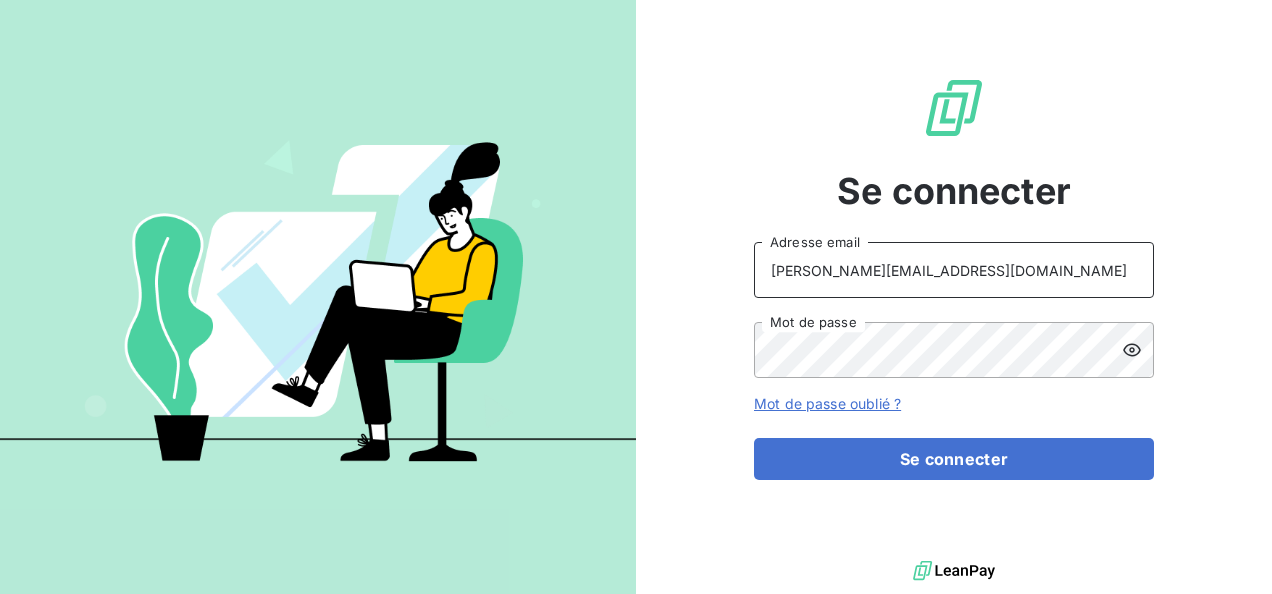 click on "[PERSON_NAME][EMAIL_ADDRESS][DOMAIN_NAME]" at bounding box center [954, 270] 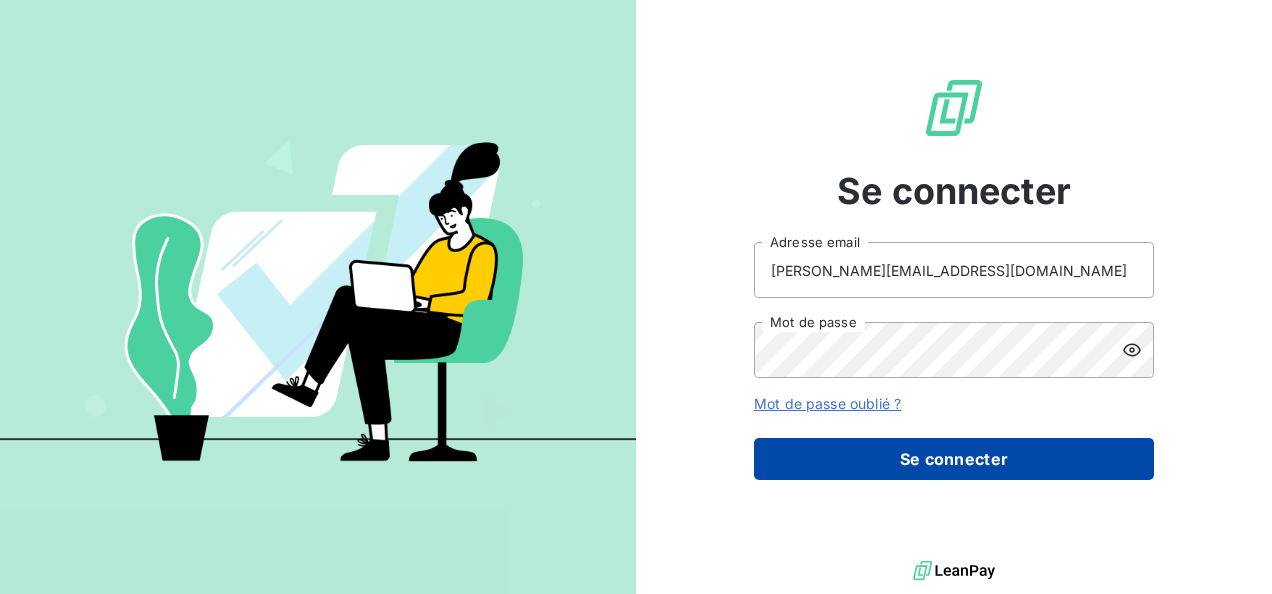click on "Se connecter" at bounding box center (954, 459) 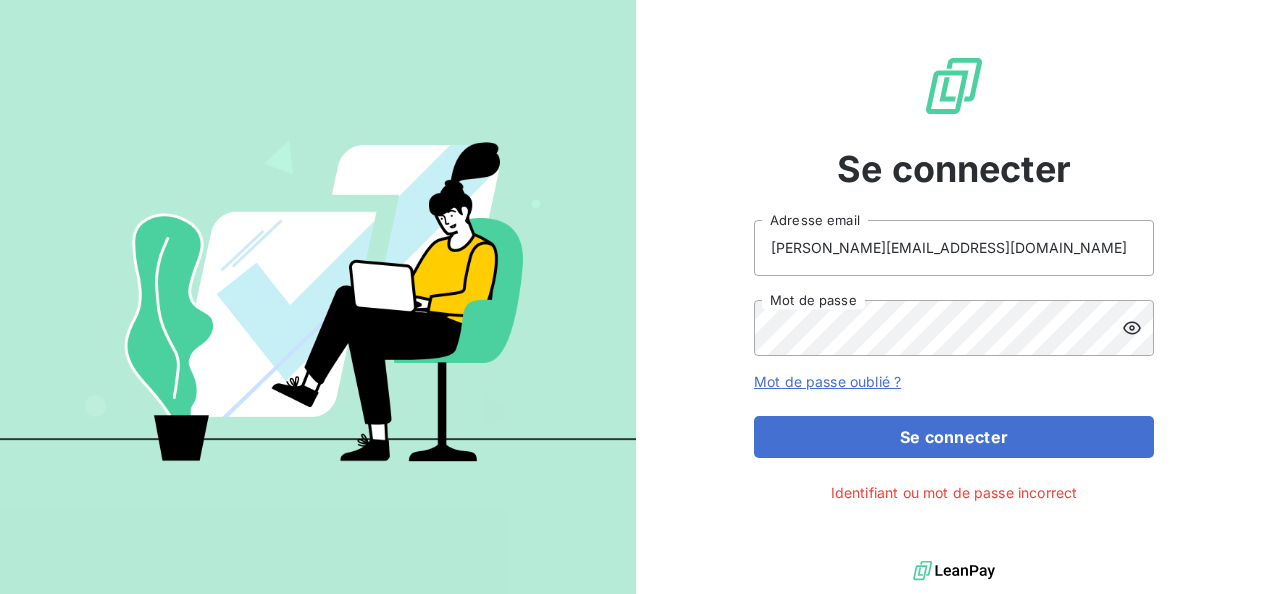 click on "Se connecter [PERSON_NAME][EMAIL_ADDRESS][DOMAIN_NAME] Adresse email Mot de passe Mot de passe oublié ? Se connecter Identifiant ou mot de passe incorrect" at bounding box center [954, 278] 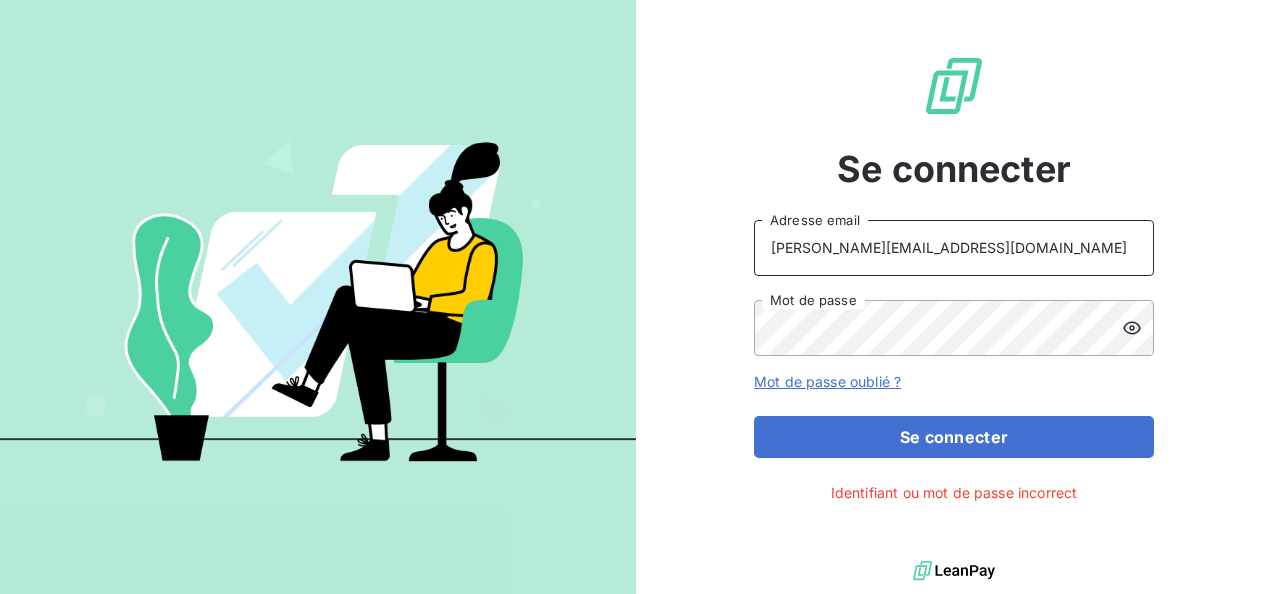 click on "[PERSON_NAME][EMAIL_ADDRESS][DOMAIN_NAME]" at bounding box center [954, 248] 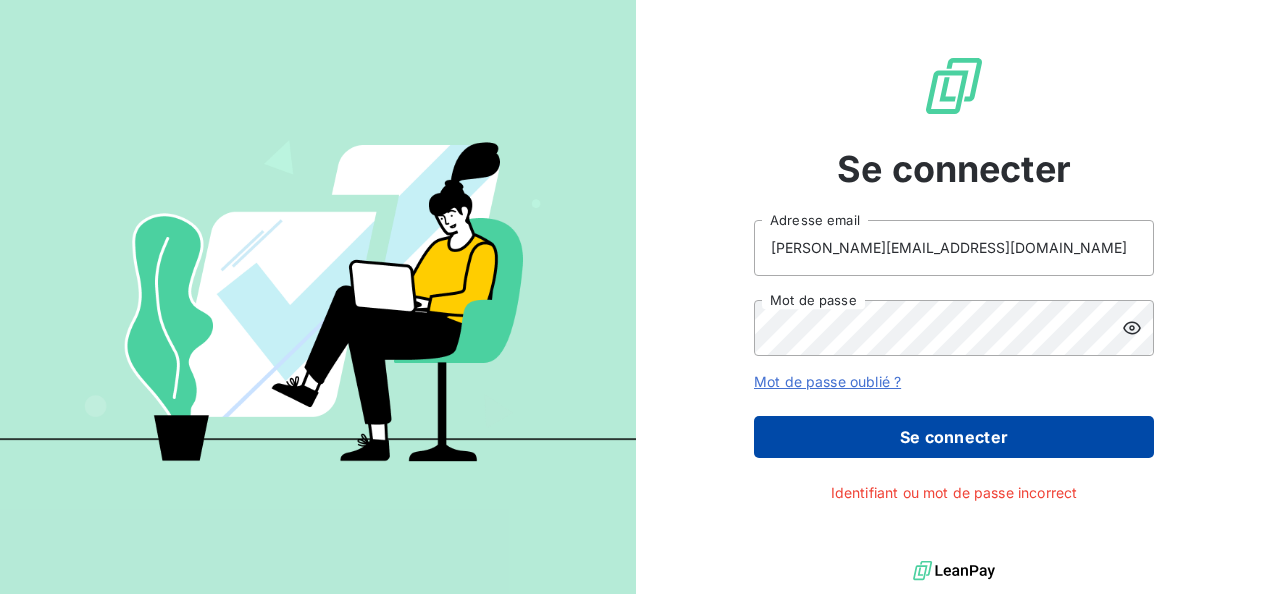 click on "Se connecter" at bounding box center [954, 437] 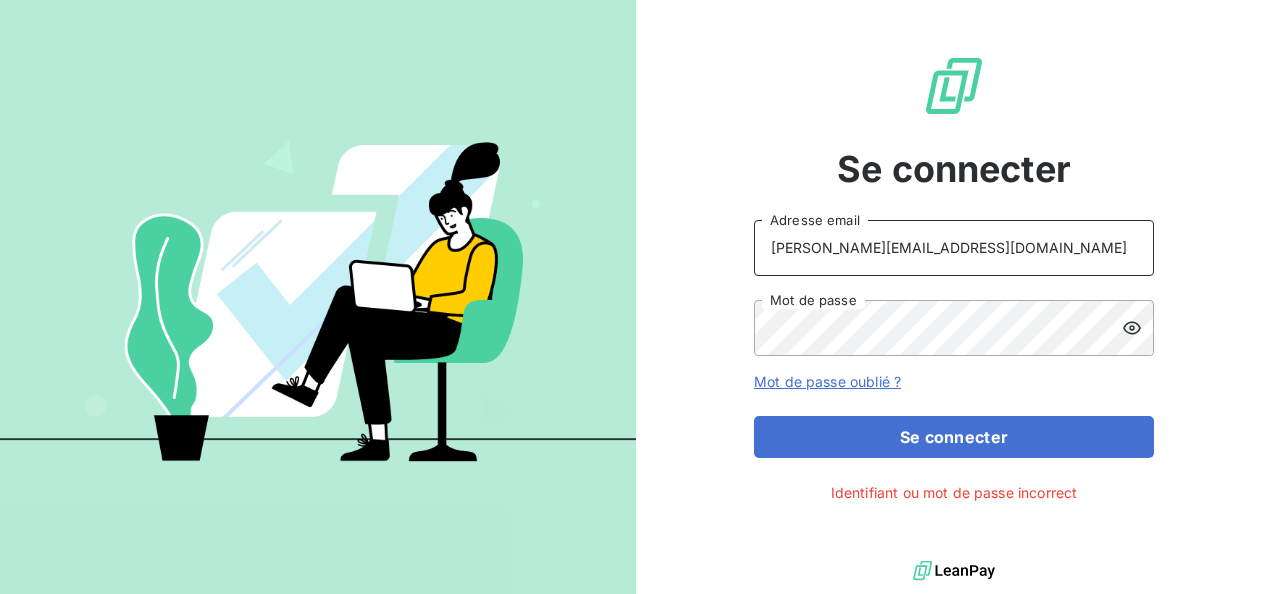 drag, startPoint x: 1028, startPoint y: 247, endPoint x: 740, endPoint y: 254, distance: 288.08505 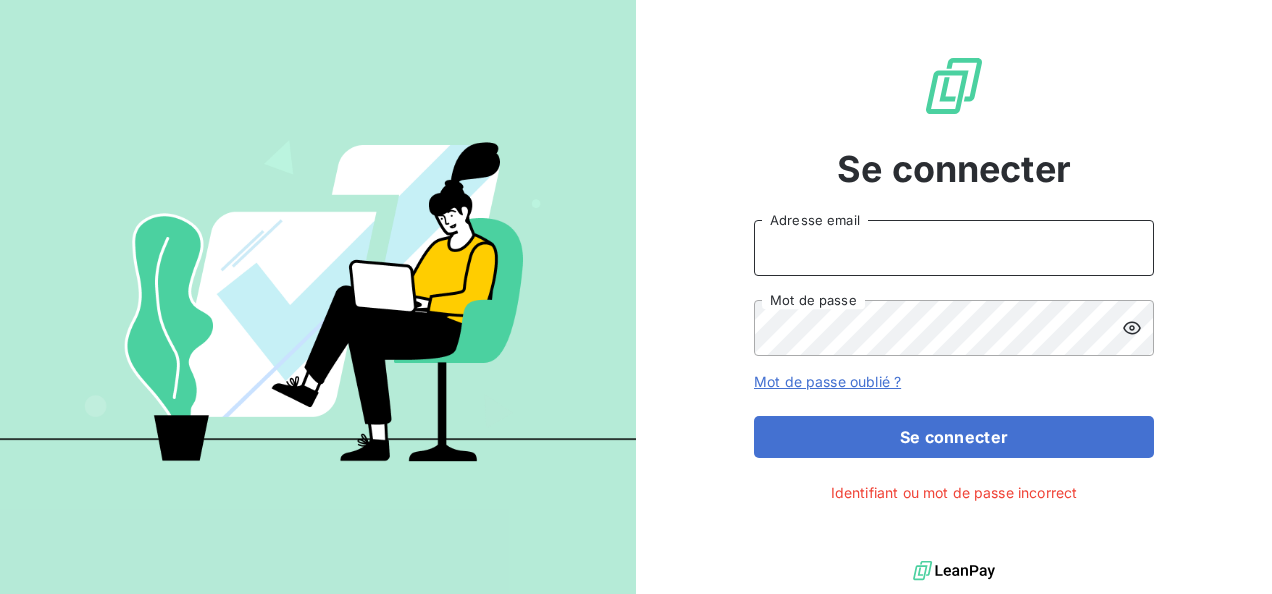 click on "Adresse email" at bounding box center [954, 248] 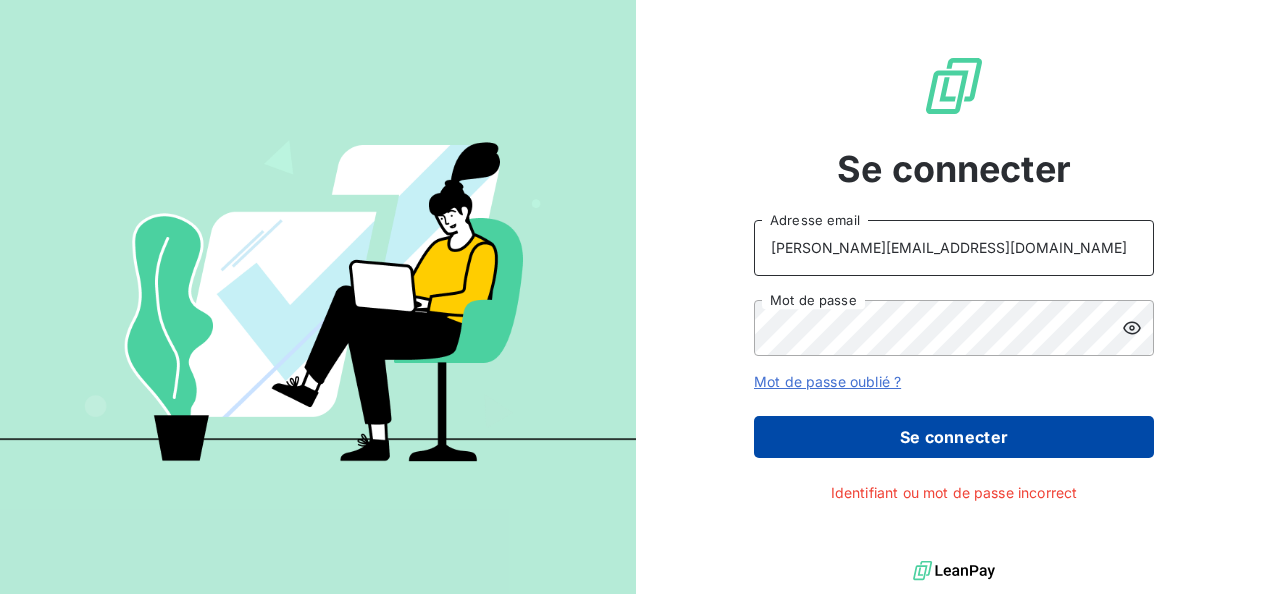 type on "jan.french@maisonbonifassi.net" 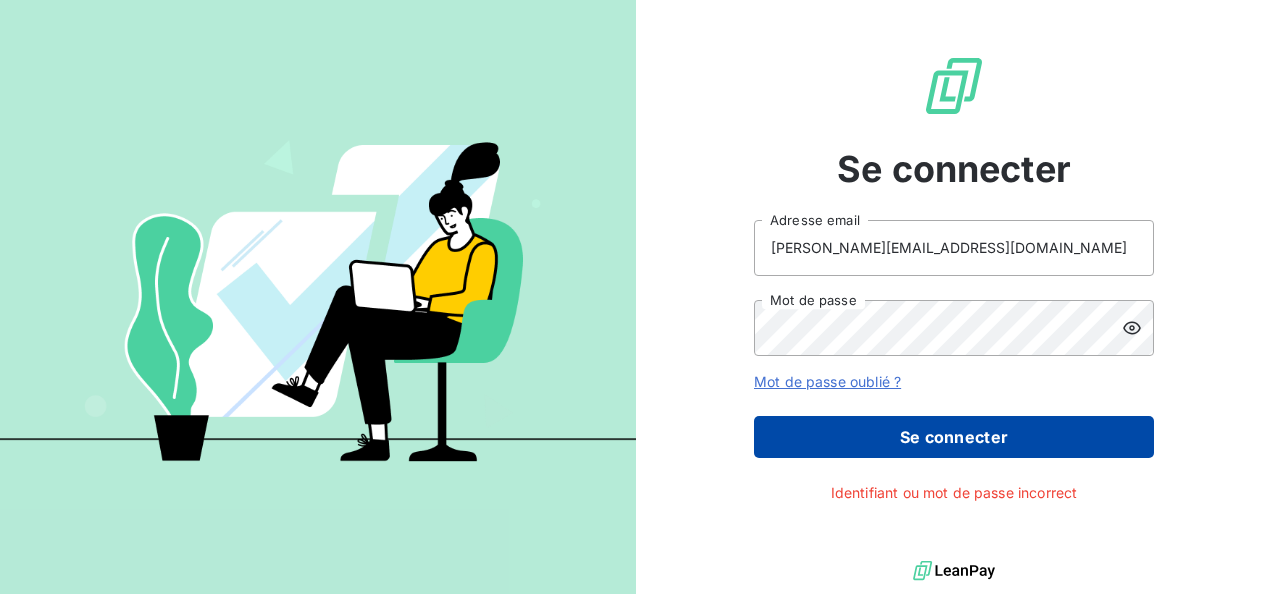 click on "Se connecter" at bounding box center [954, 437] 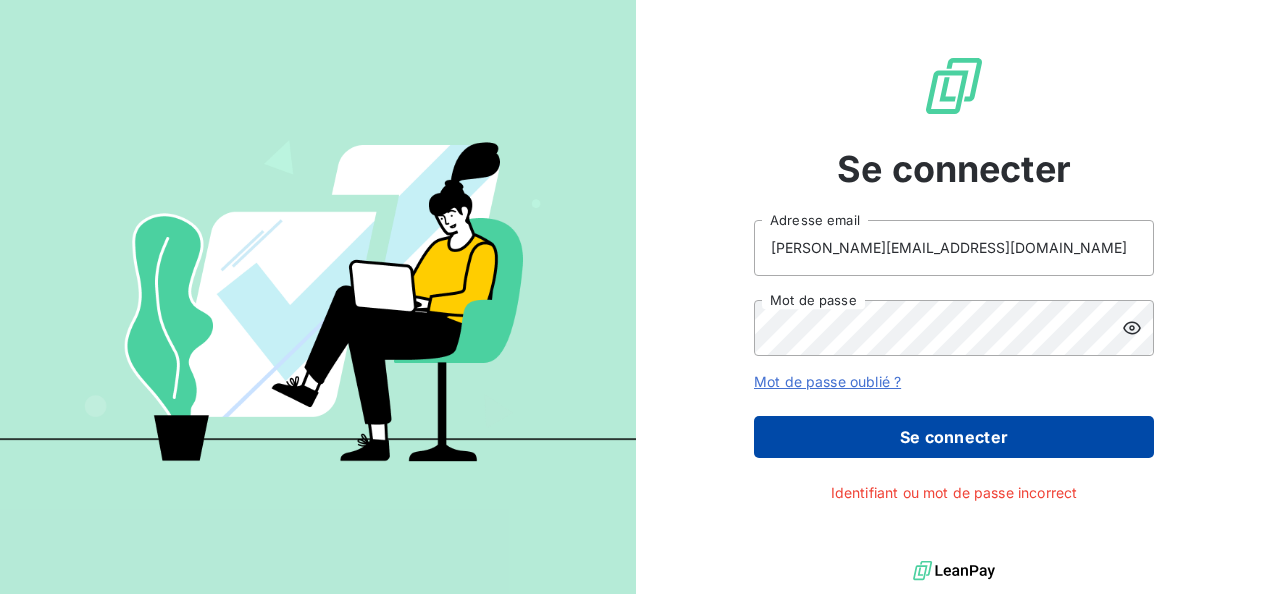 click on "Se connecter" at bounding box center (954, 437) 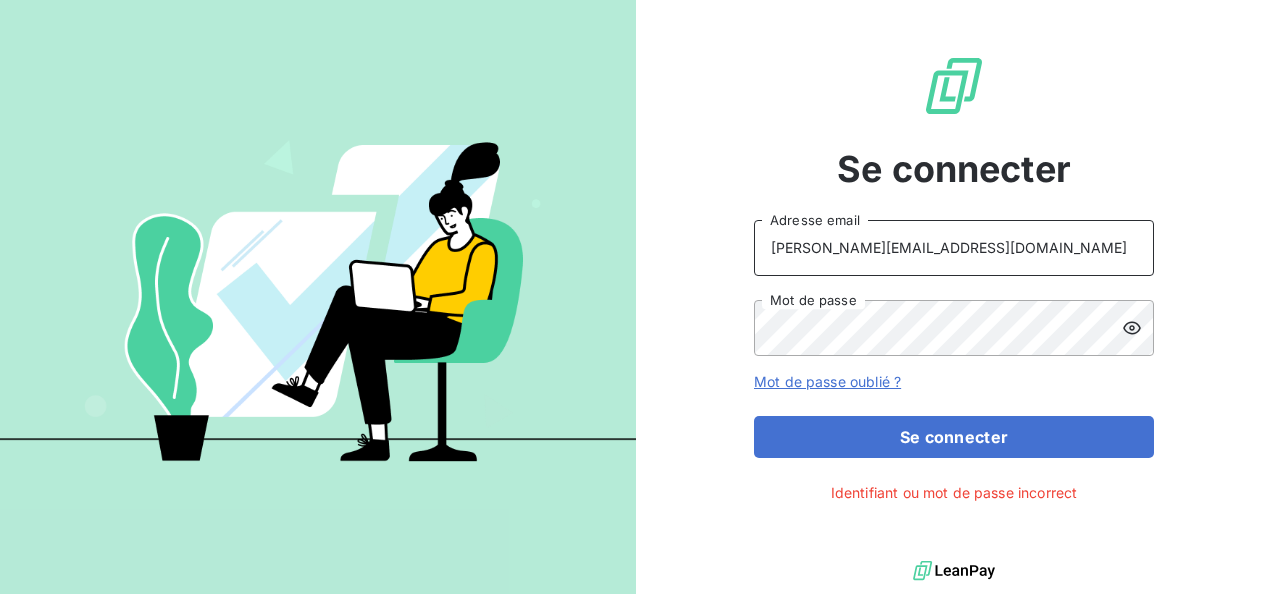 click on "jan.french@maisonbonifassi.net" at bounding box center (954, 248) 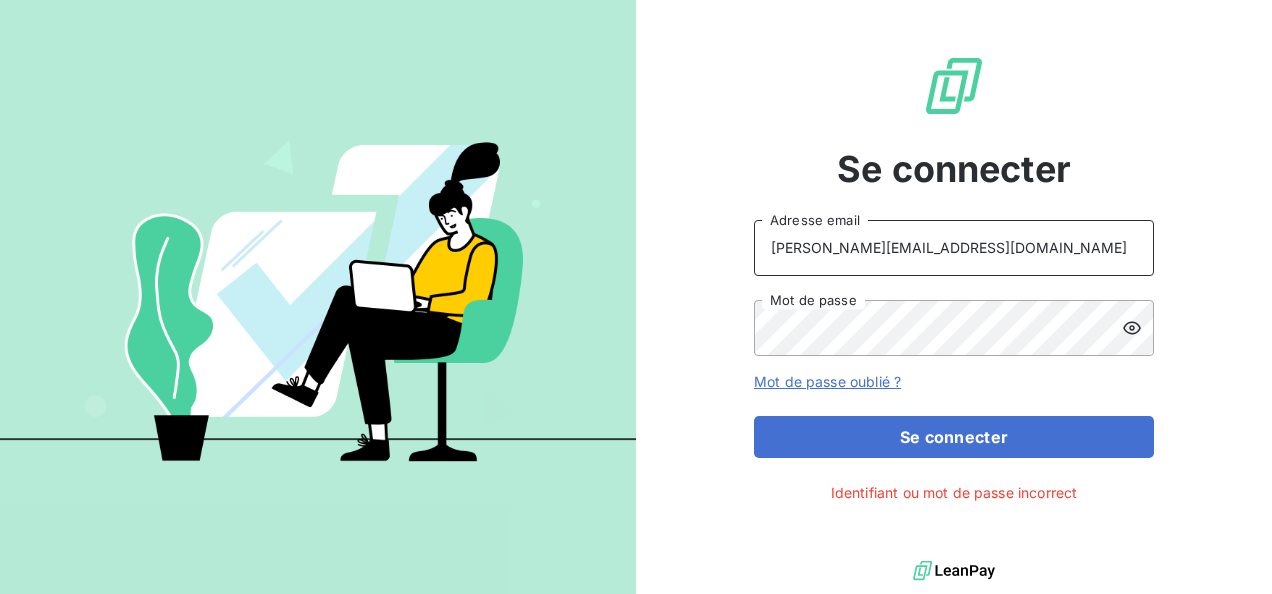 drag, startPoint x: 994, startPoint y: 246, endPoint x: 714, endPoint y: 254, distance: 280.11426 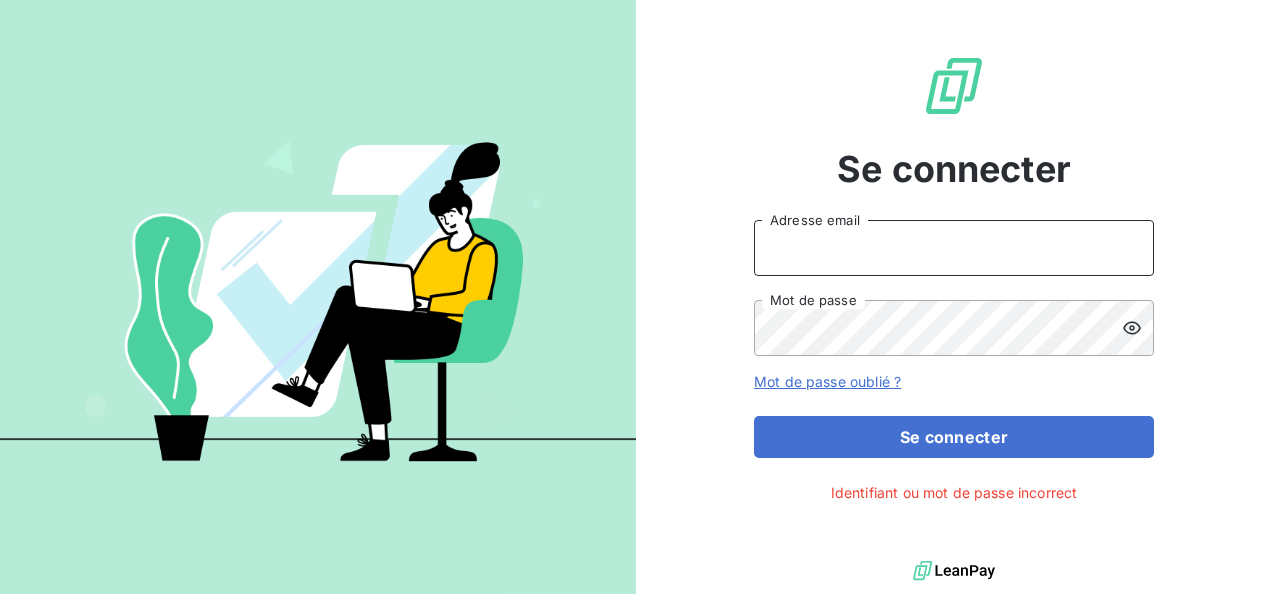 type on "[EMAIL_ADDRESS][DOMAIN_NAME]" 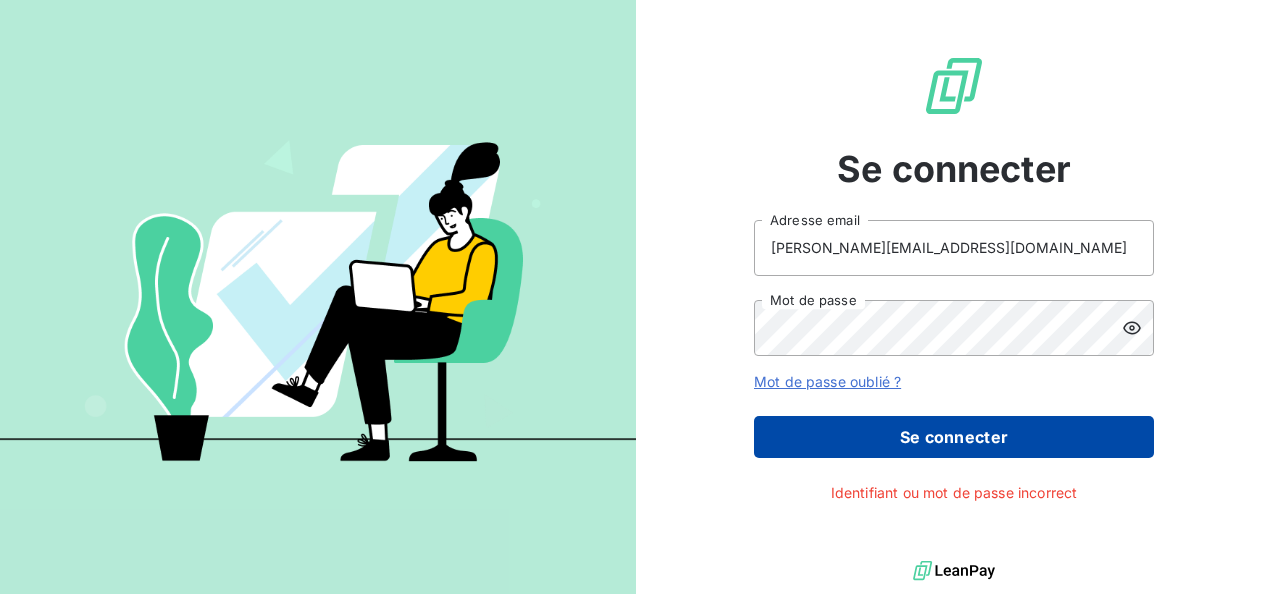 click on "Se connecter" at bounding box center [954, 437] 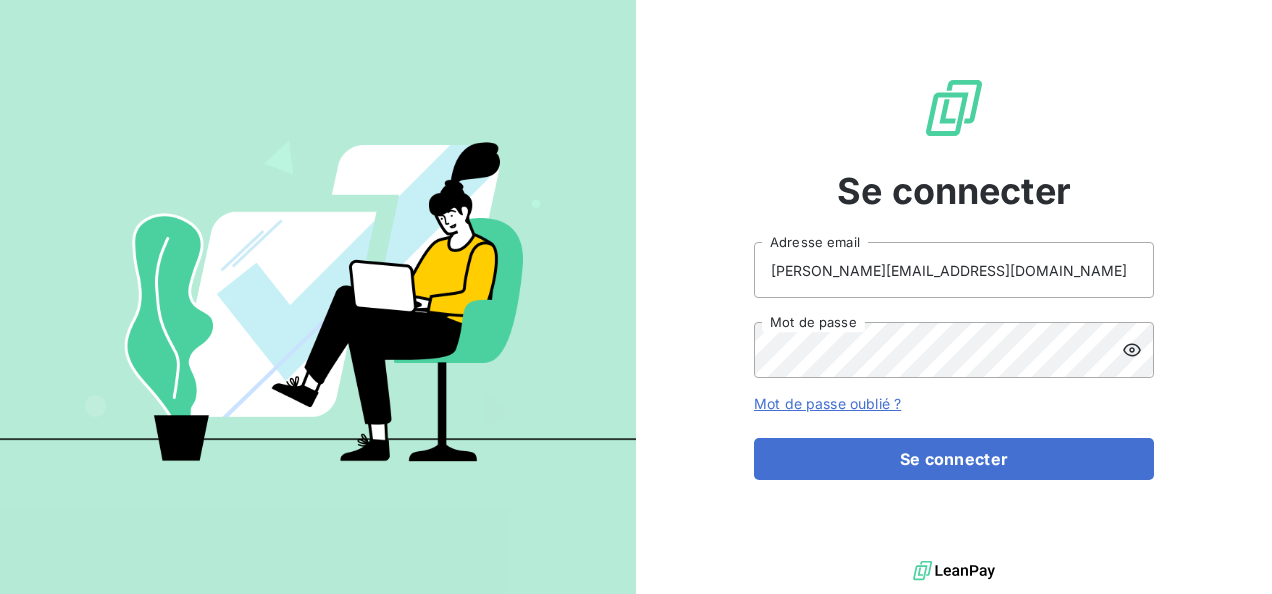 click 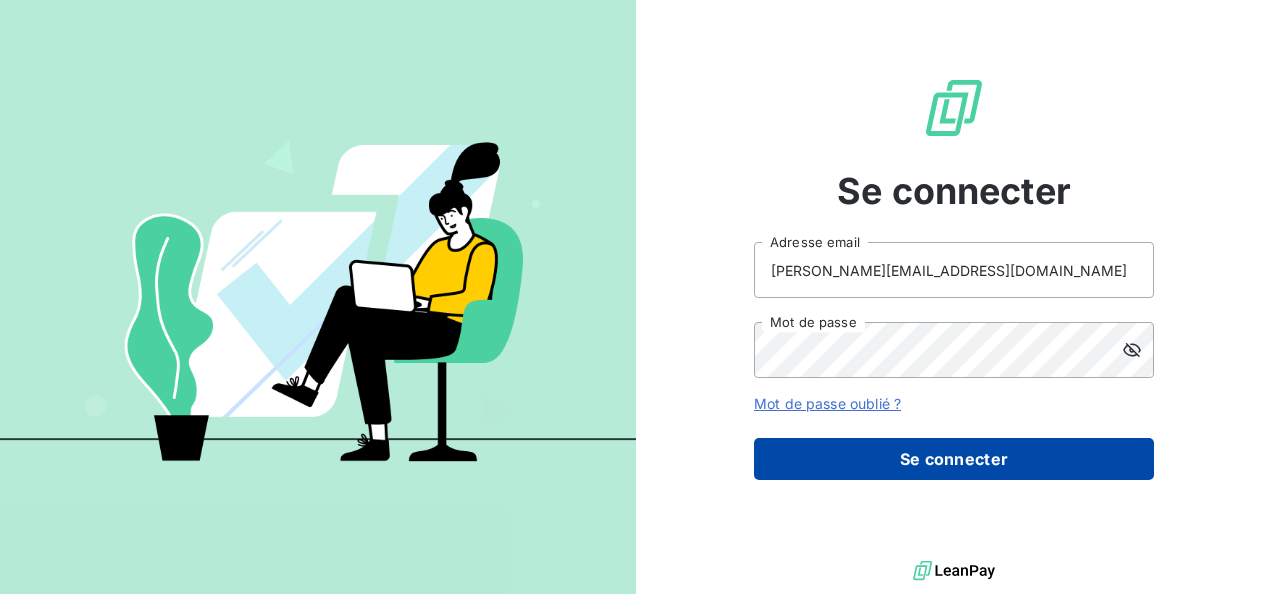 click on "Se connecter" at bounding box center (954, 459) 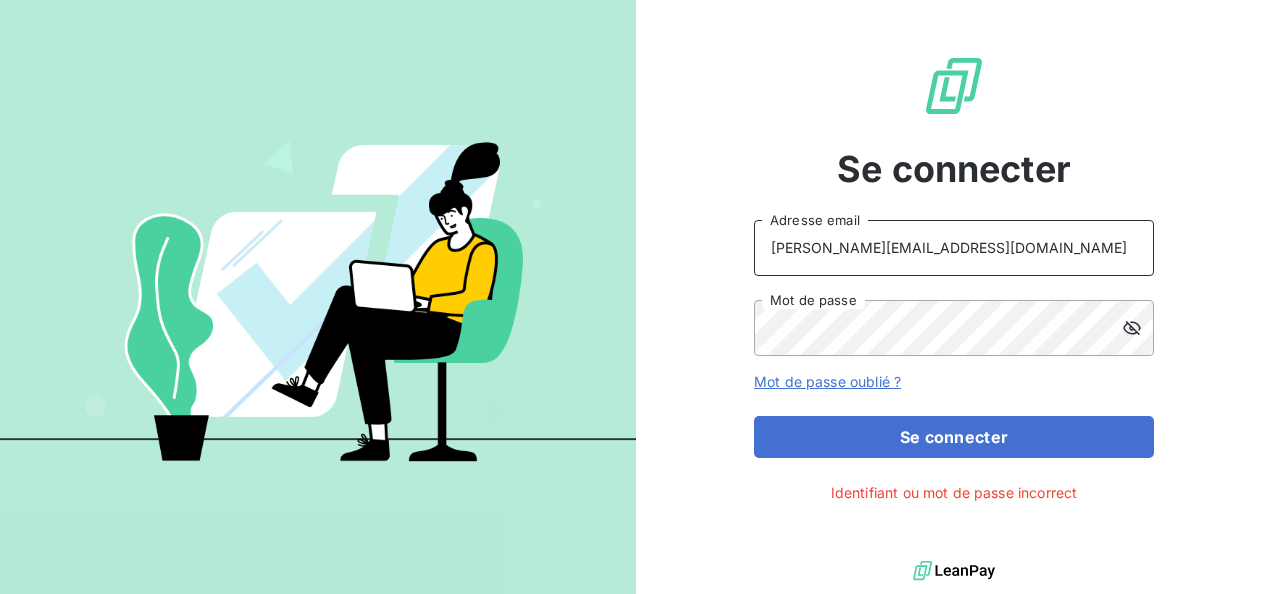 click on "jan.french@maisonb-distribution.com" at bounding box center [954, 248] 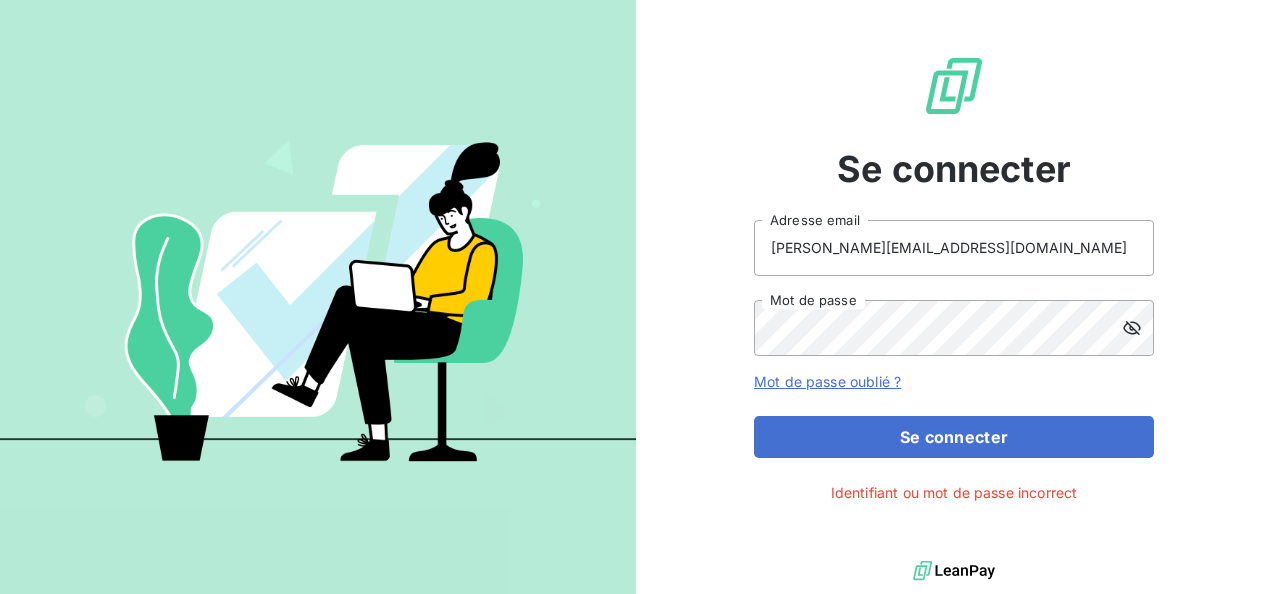 click on "Se connecter jan.french@maisonb-distribution.com Adresse email Mot de passe Mot de passe oublié ? Se connecter Identifiant ou mot de passe incorrect" at bounding box center (954, 278) 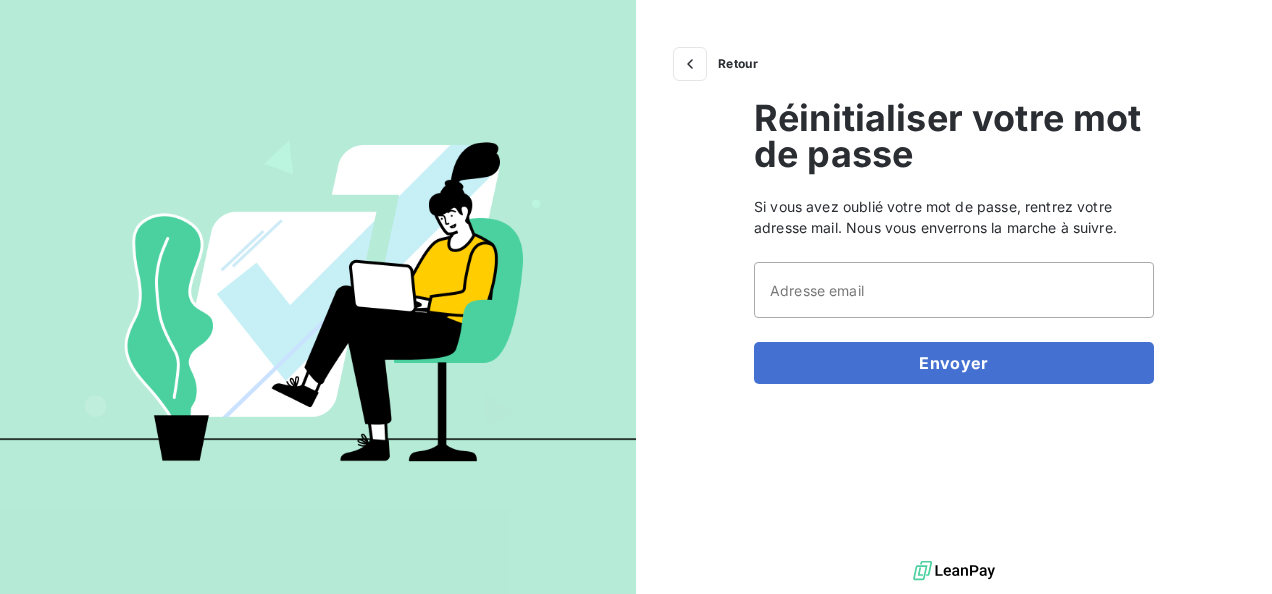 scroll, scrollTop: 0, scrollLeft: 0, axis: both 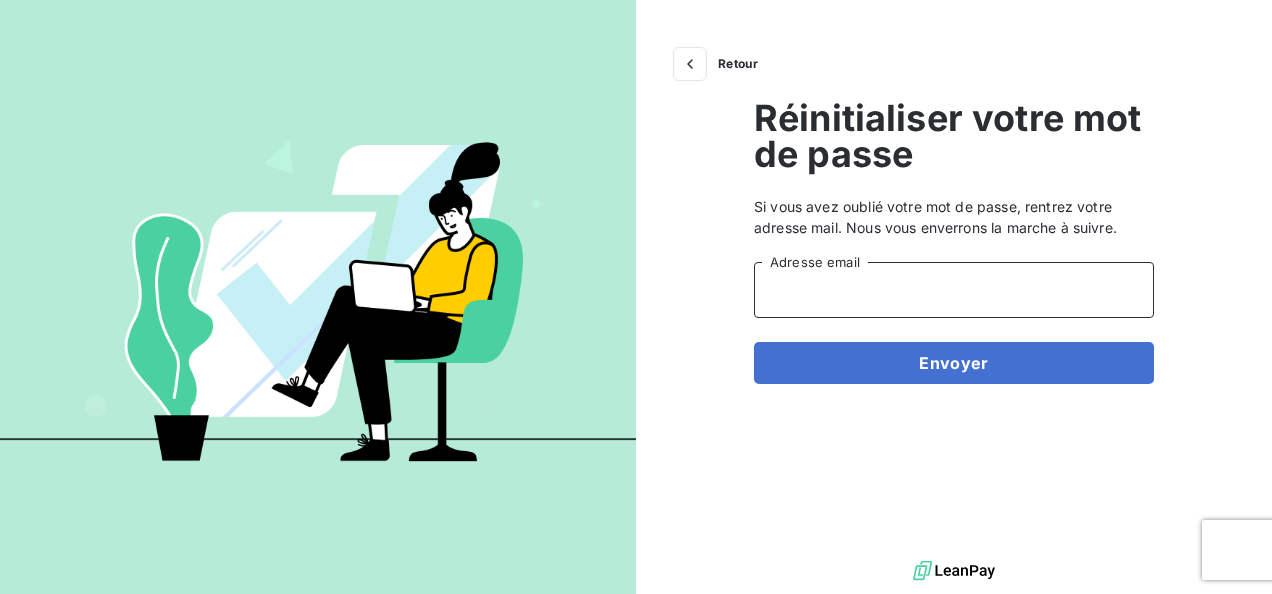 click on "Adresse email" at bounding box center (954, 290) 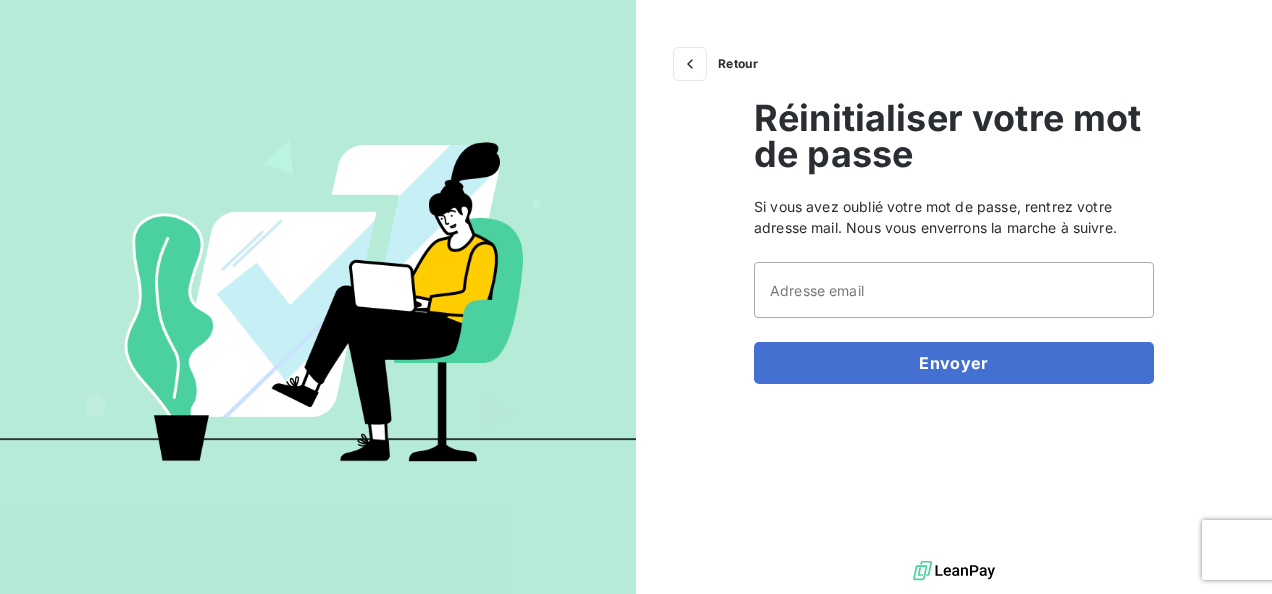 click on "Retour Réinitialiser votre mot de passe Si vous avez oublié votre mot de passe, rentrez votre adresse mail. Nous vous enverrons la marche à suivre. Adresse email Envoyer" at bounding box center (954, 278) 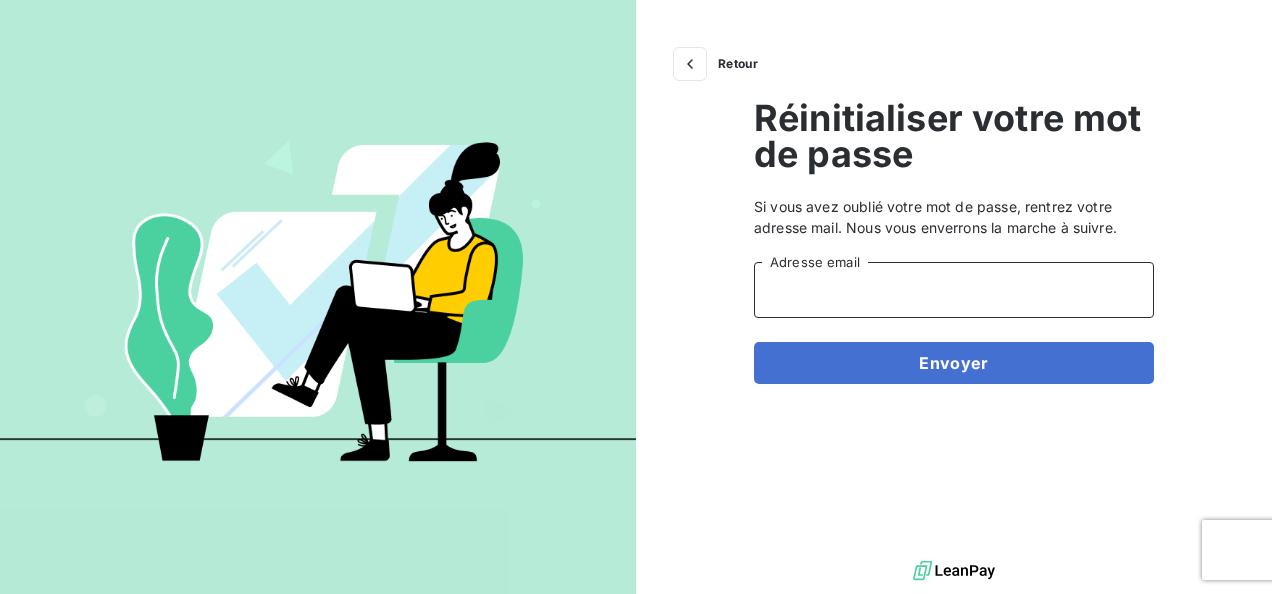 click on "Adresse email" at bounding box center [954, 290] 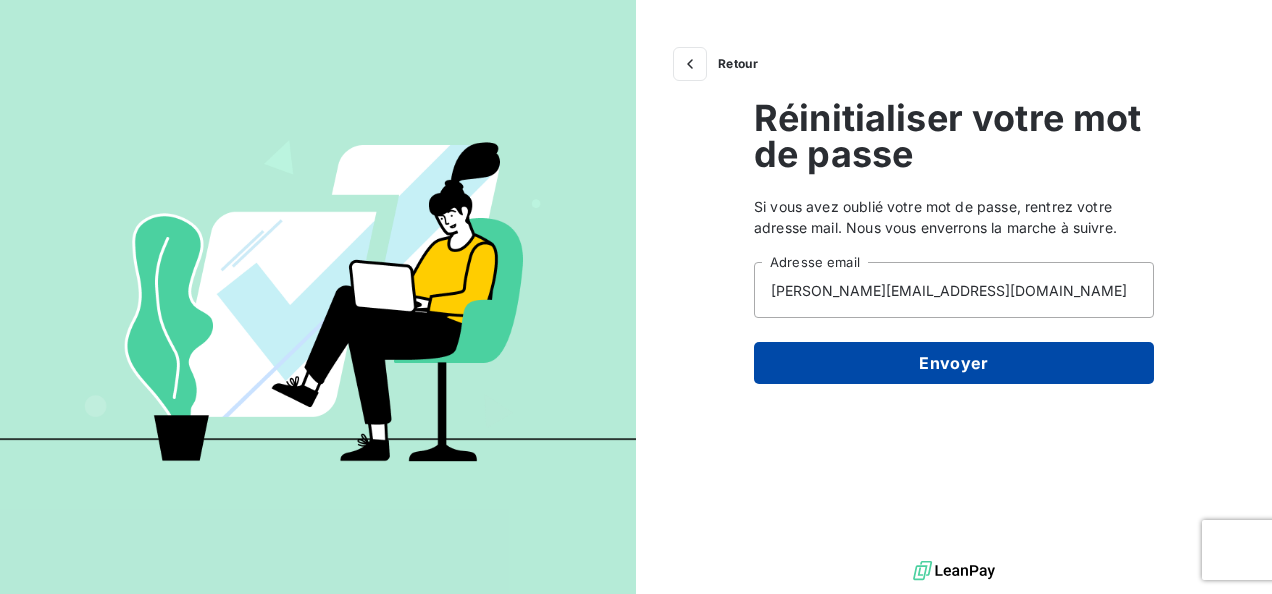 click on "Envoyer" at bounding box center (954, 363) 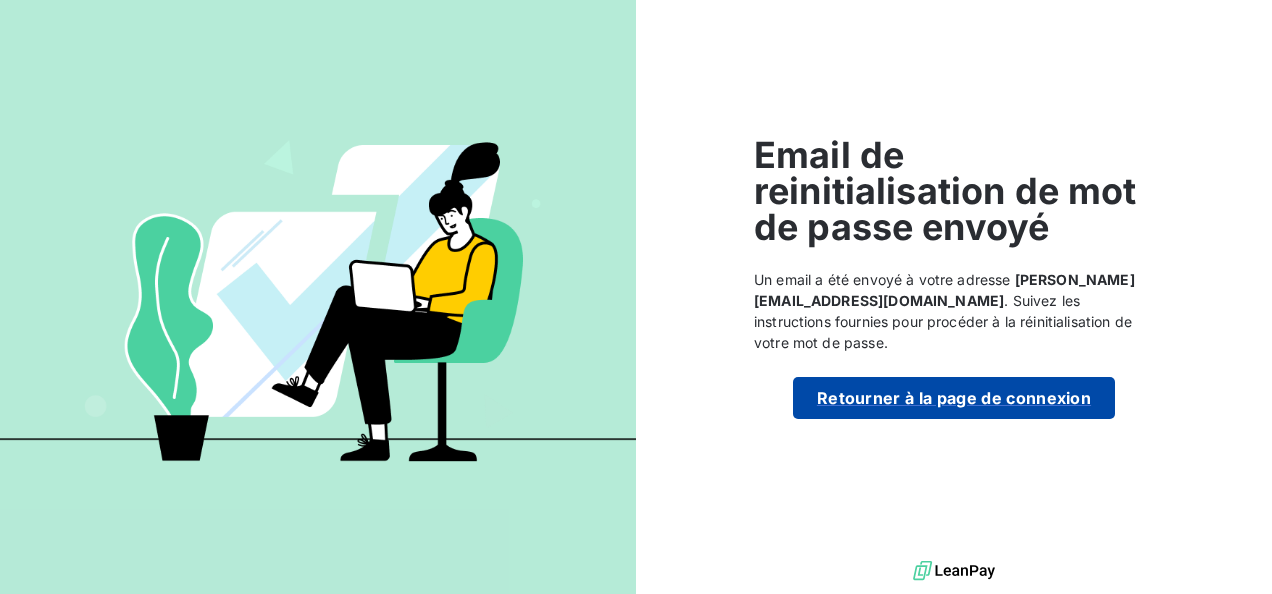 click on "Retourner à la page de connexion" at bounding box center [954, 398] 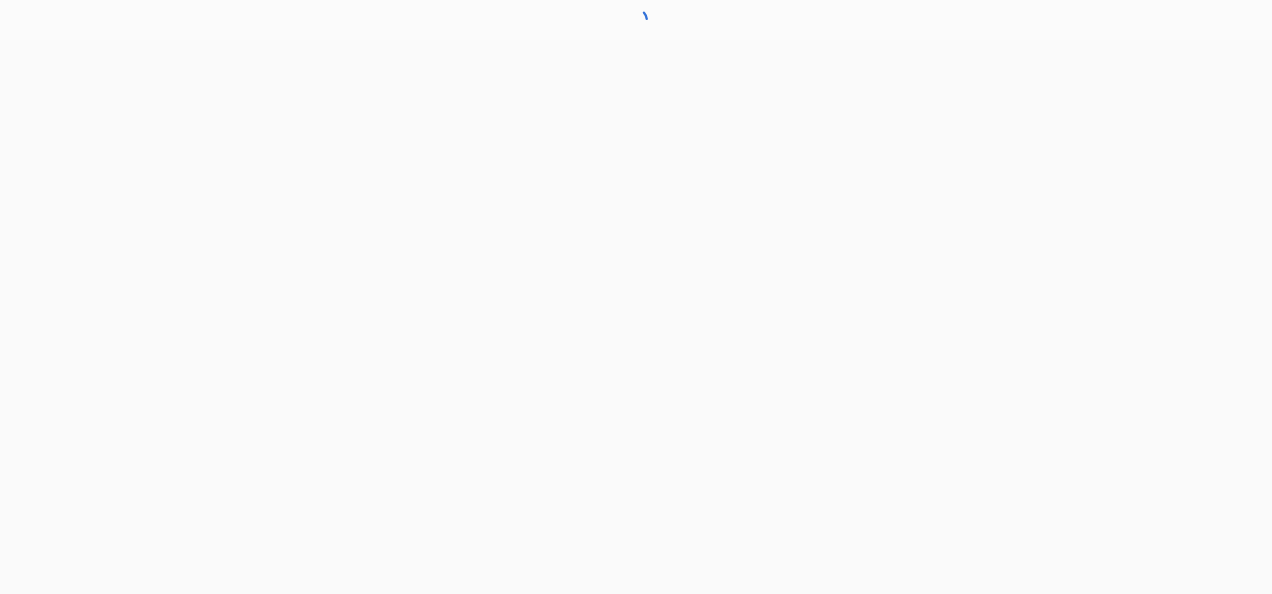 scroll, scrollTop: 0, scrollLeft: 0, axis: both 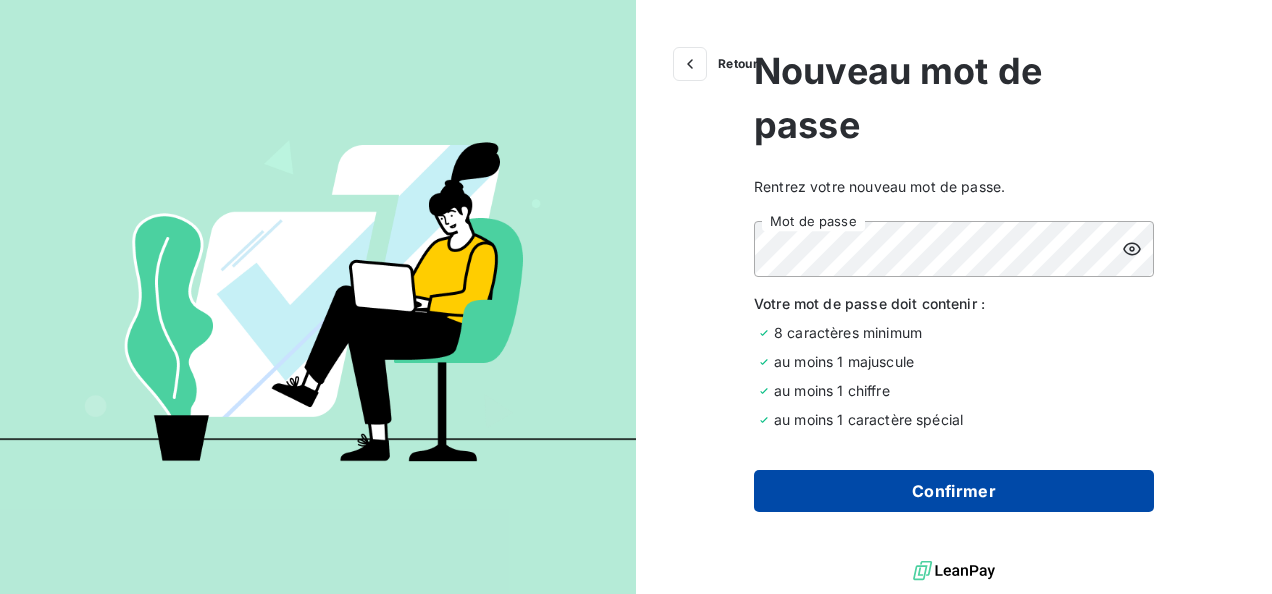 click on "Confirmer" at bounding box center [954, 491] 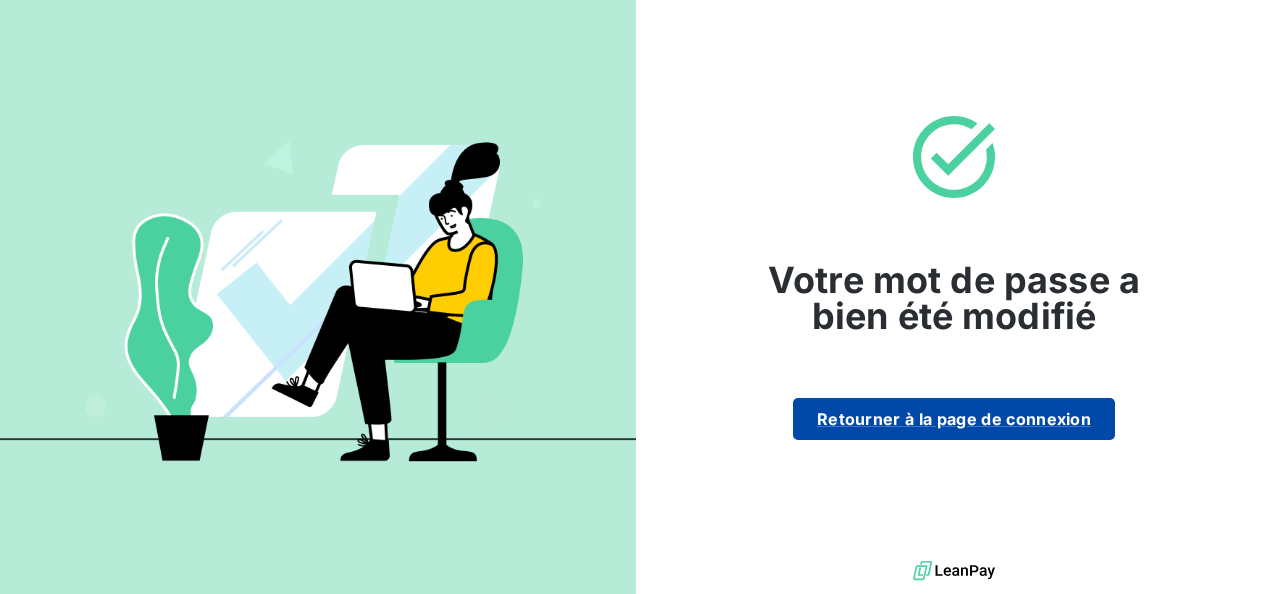 click on "Retourner à la page de connexion" at bounding box center (954, 419) 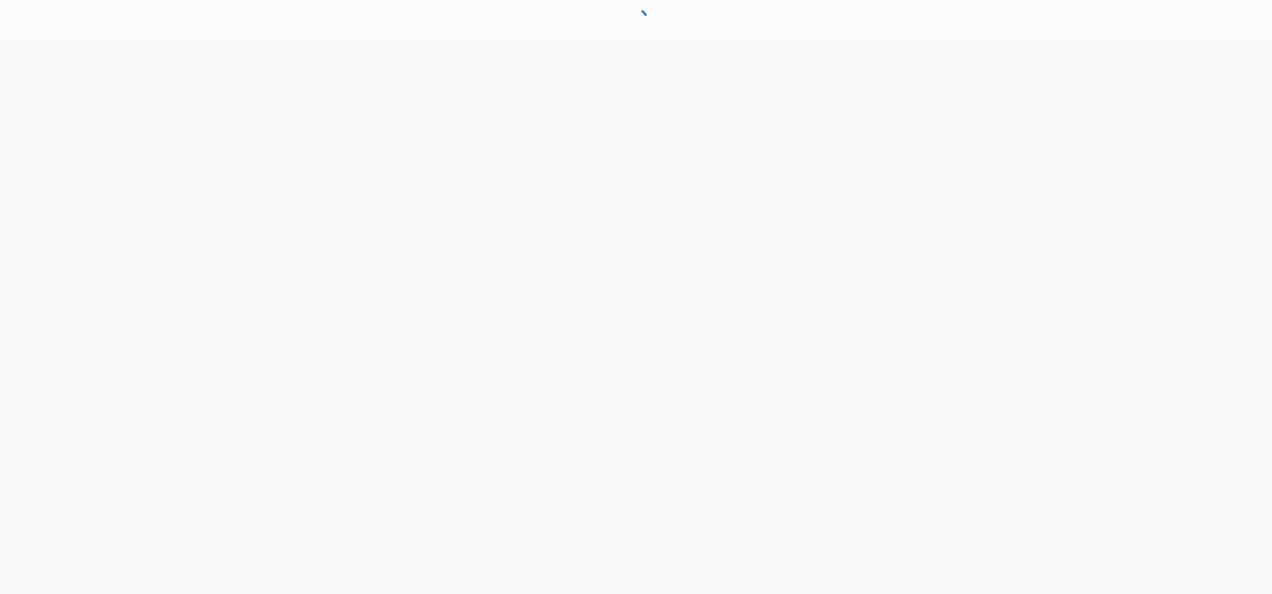 scroll, scrollTop: 0, scrollLeft: 0, axis: both 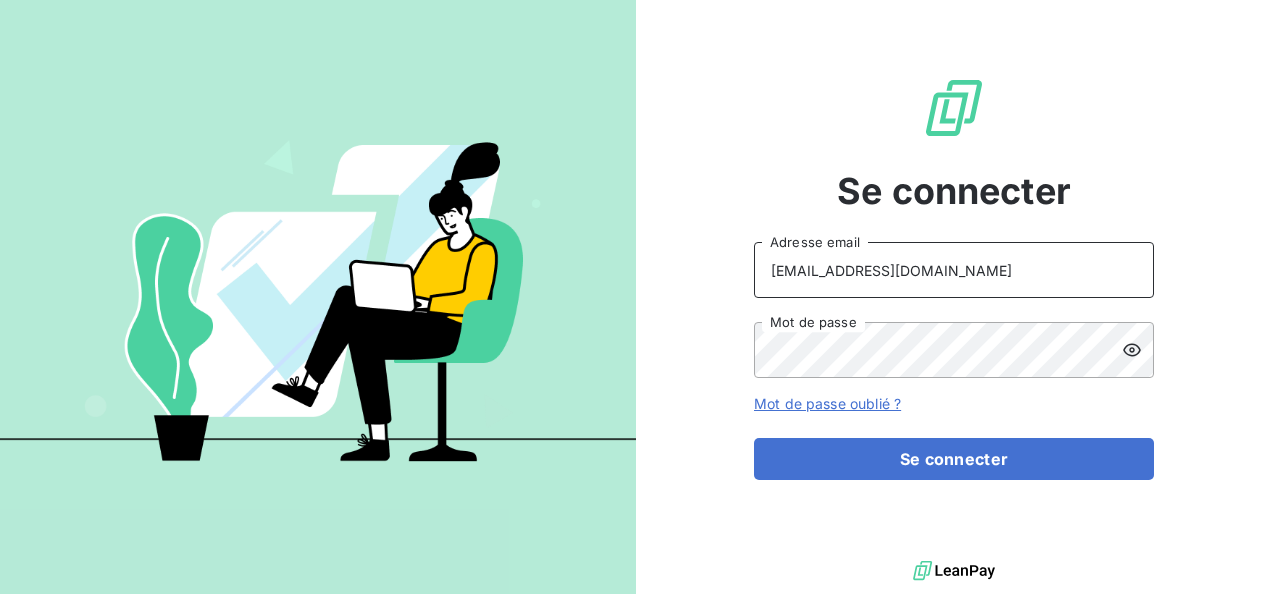 click on "[EMAIL_ADDRESS][DOMAIN_NAME]" at bounding box center [954, 270] 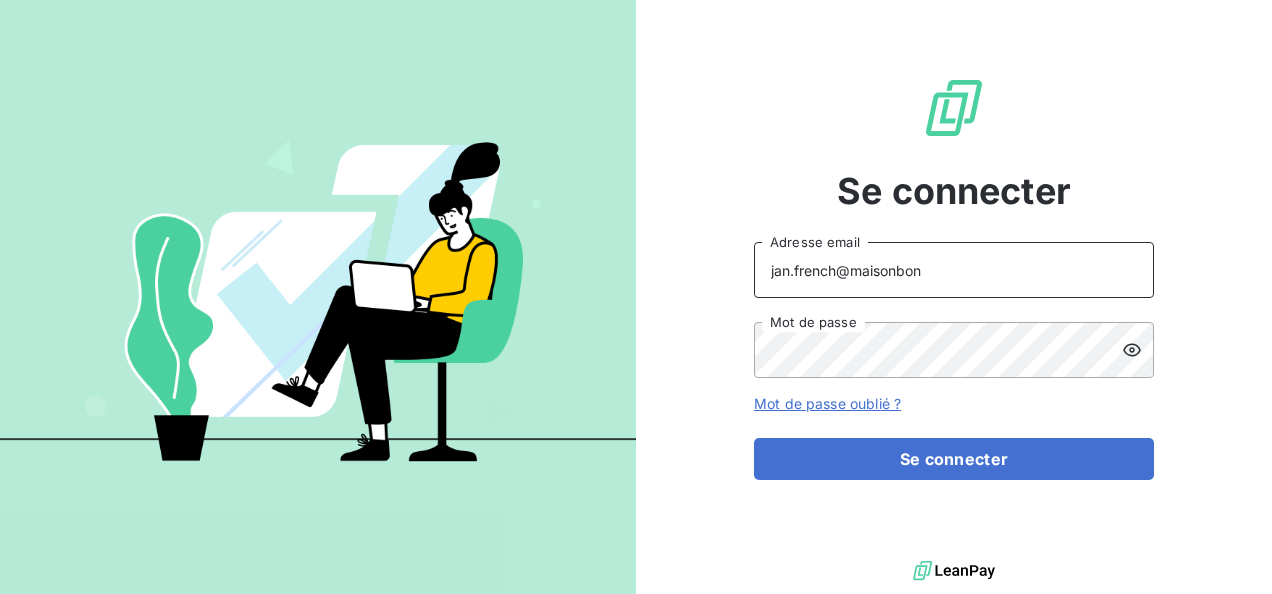 type on "[EMAIL_ADDRESS][DOMAIN_NAME]" 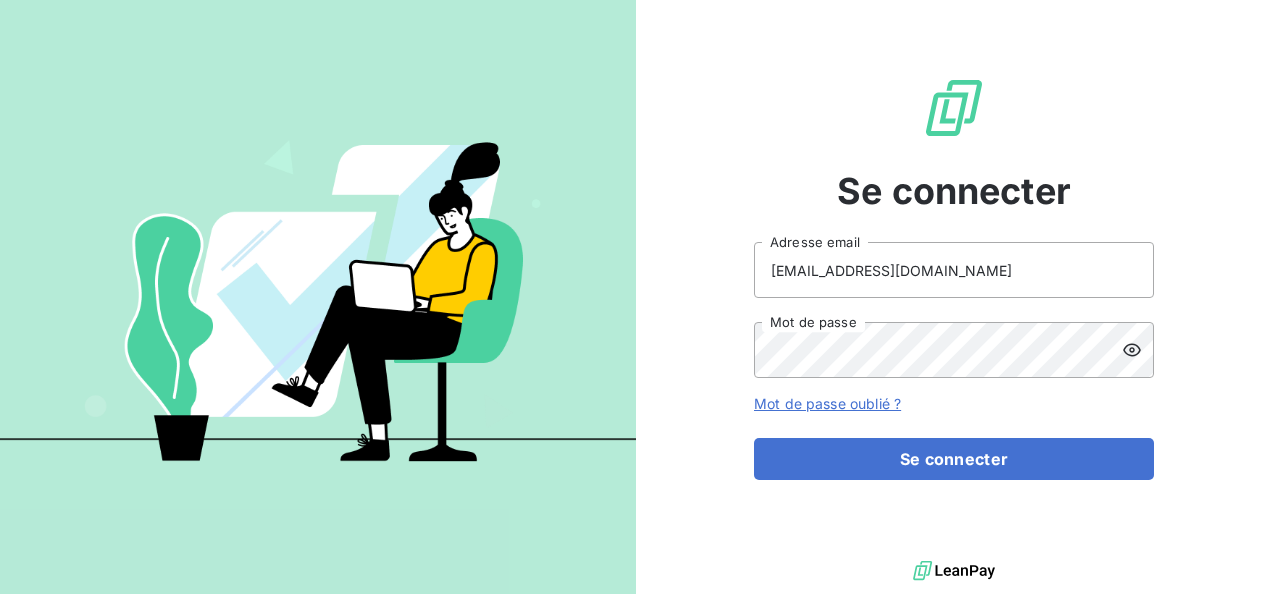 click 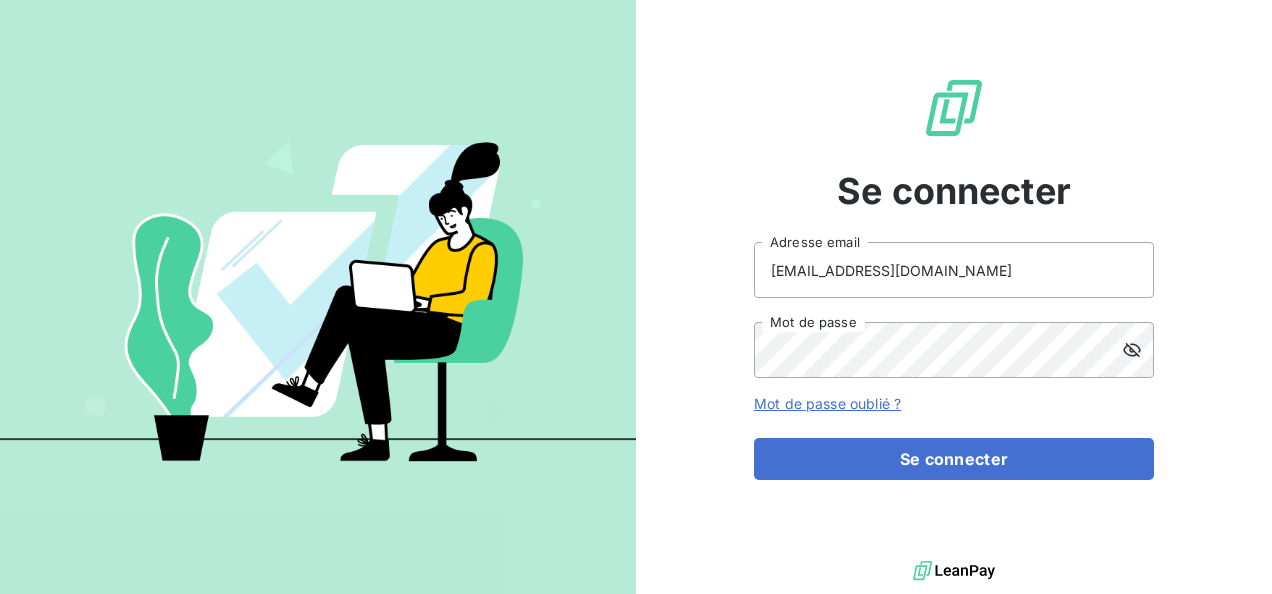 click 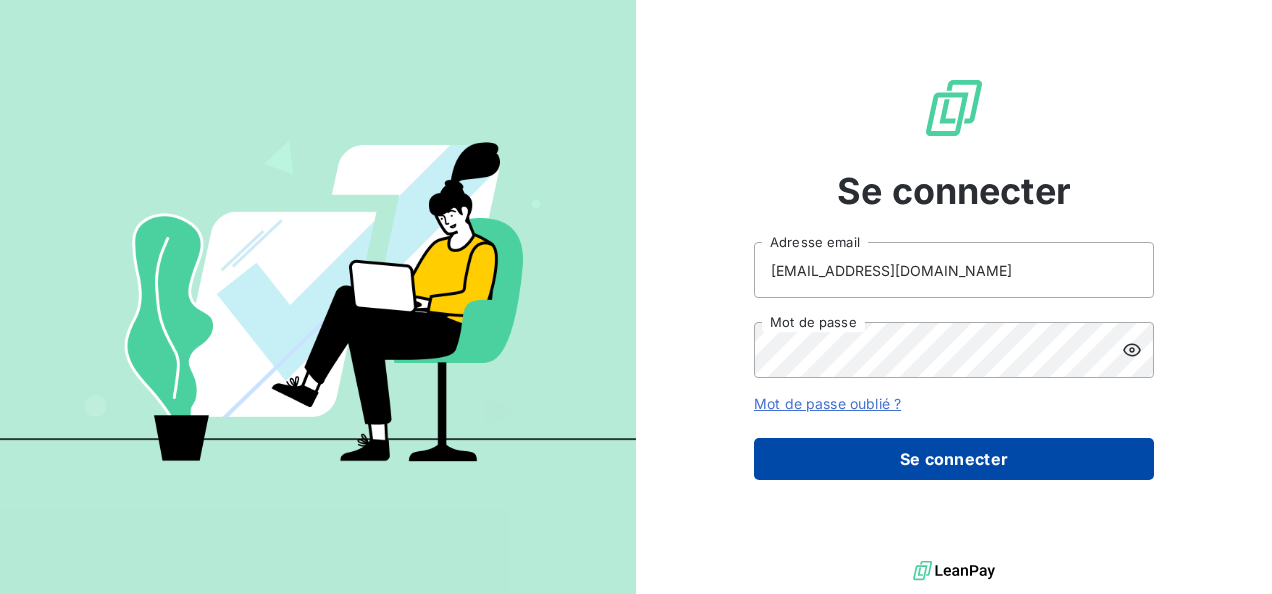 click on "Se connecter" at bounding box center (954, 459) 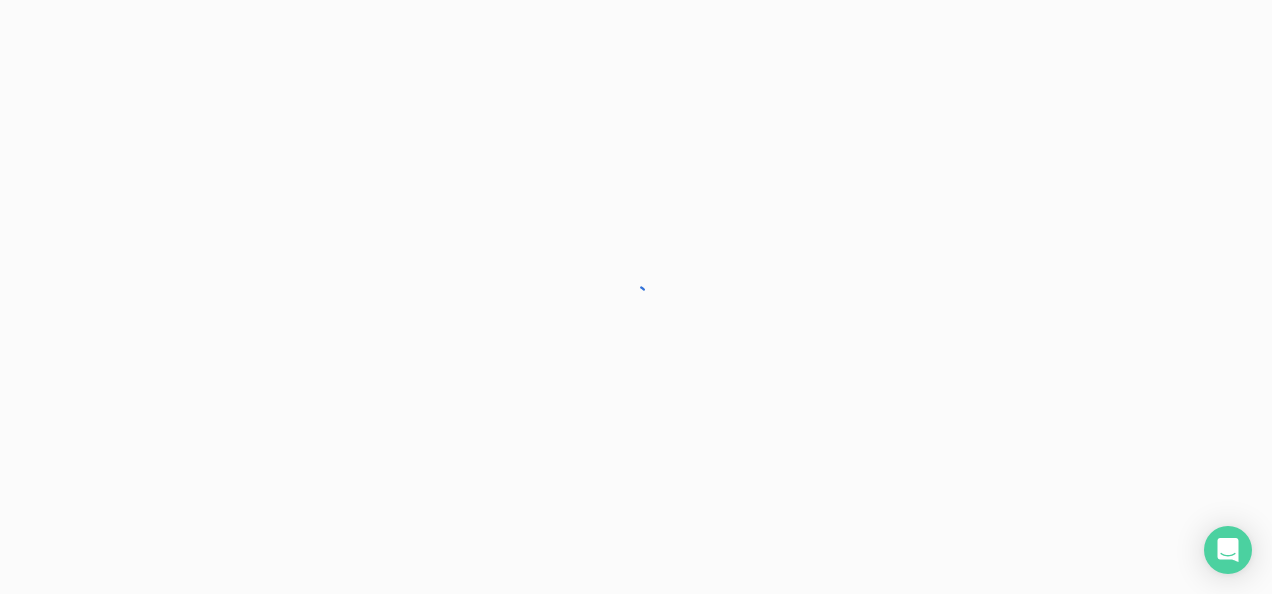 scroll, scrollTop: 0, scrollLeft: 0, axis: both 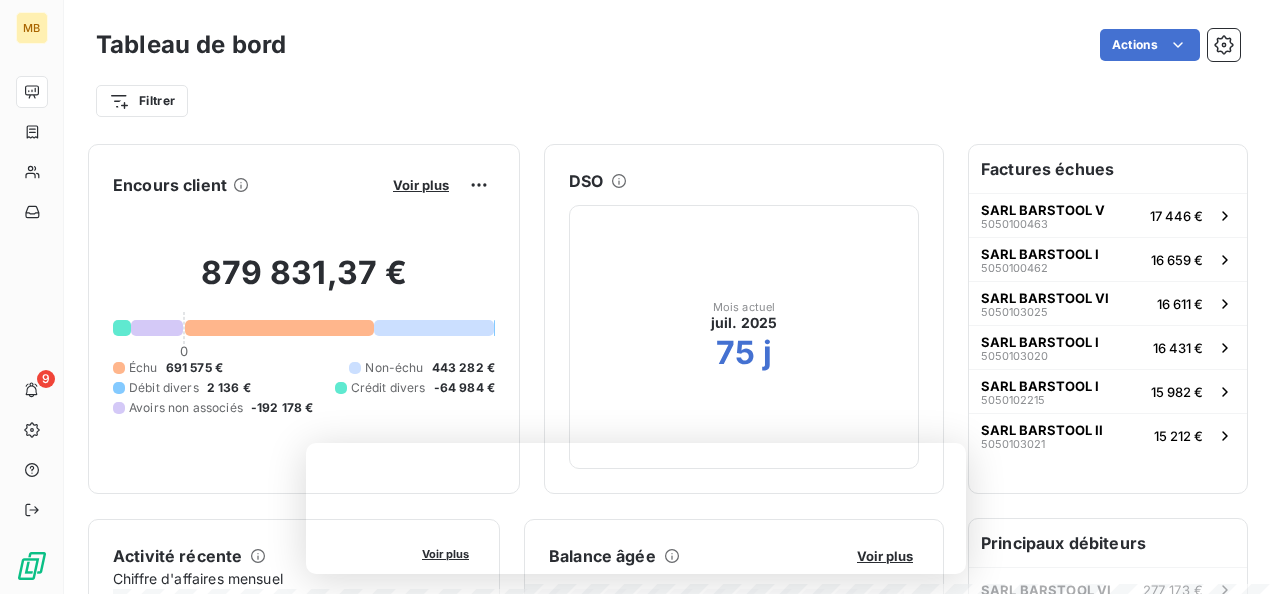click on "MB 9 Tableau de bord Actions Filtrer Encours client   Voir plus 879 831,37 € 0 Échu 691 575 € Non-échu 443 282 €   Débit divers 2 136 € Crédit divers -64 984 € Avoirs non associés -192 178 € DSO Mois actuel juil. 2025 75 j Activité récente Chiffre d'affaires mensuel Voir plus Balance [PERSON_NAME] Voir plus Encaissements Prévisionnel basé sur le délai moyen de paiement des 3 derniers mois Factures échues SARL BARSTOOL V 5050100463 17 446 € SARL BARSTOOL I 5050100462 16 659 € SARL BARSTOOL VI 5050103025 16 611 € SARL BARSTOOL I 5050103020 16 431 € SARL BARSTOOL I 5050102215 15 982 € SARL BARSTOOL II 5050103021 15 212 € Principaux débiteurs SARL BARSTOOL VI 277 173 € SARL BARSTOOL V 181 804 € SARL BARSTOOL I 150 037 € SARL BARSTOOL II 109 700 € SARL BARSTOOL III 76 151 € SARL LE PUB 37 757 €" at bounding box center (636, 297) 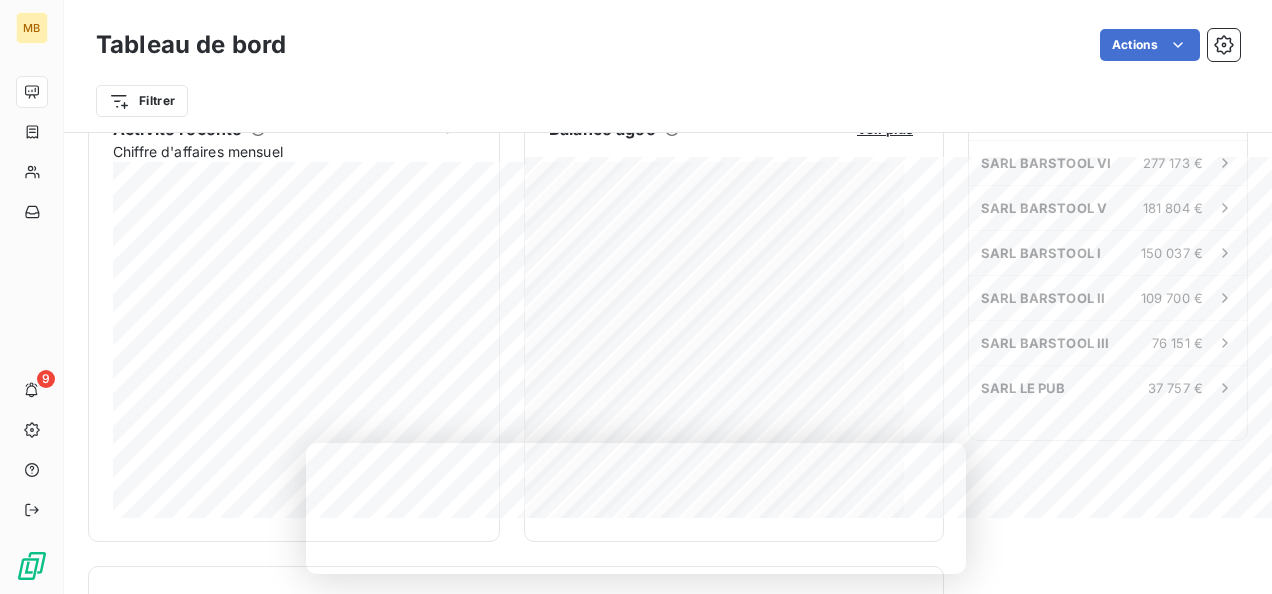scroll, scrollTop: 430, scrollLeft: 0, axis: vertical 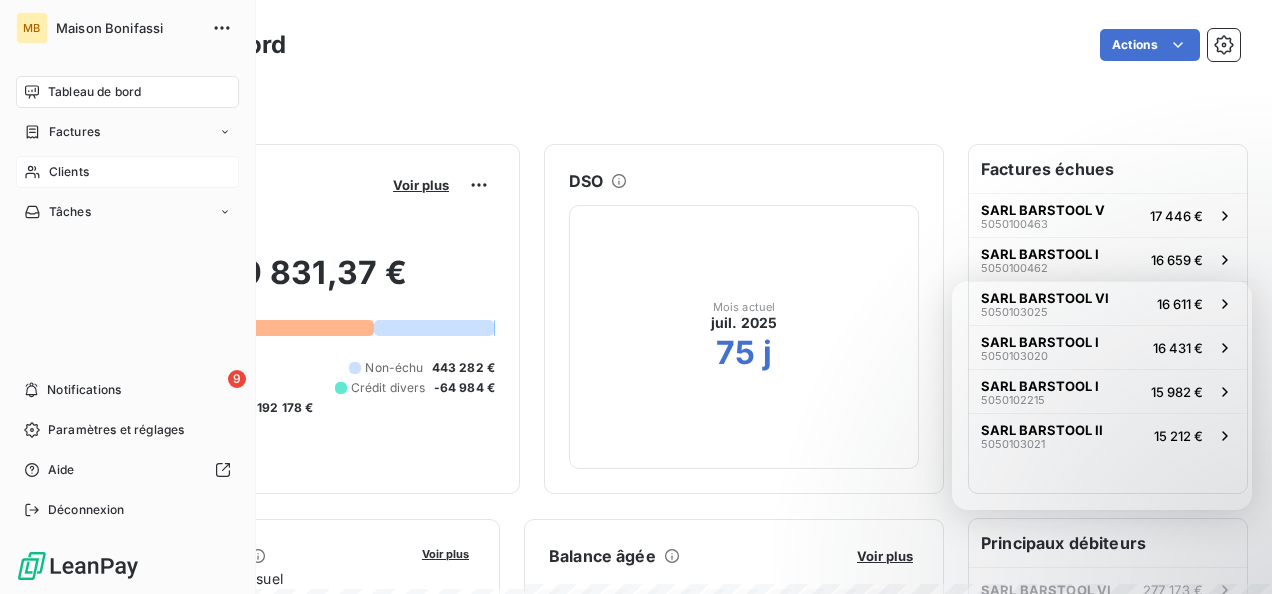 click on "Clients" at bounding box center (127, 172) 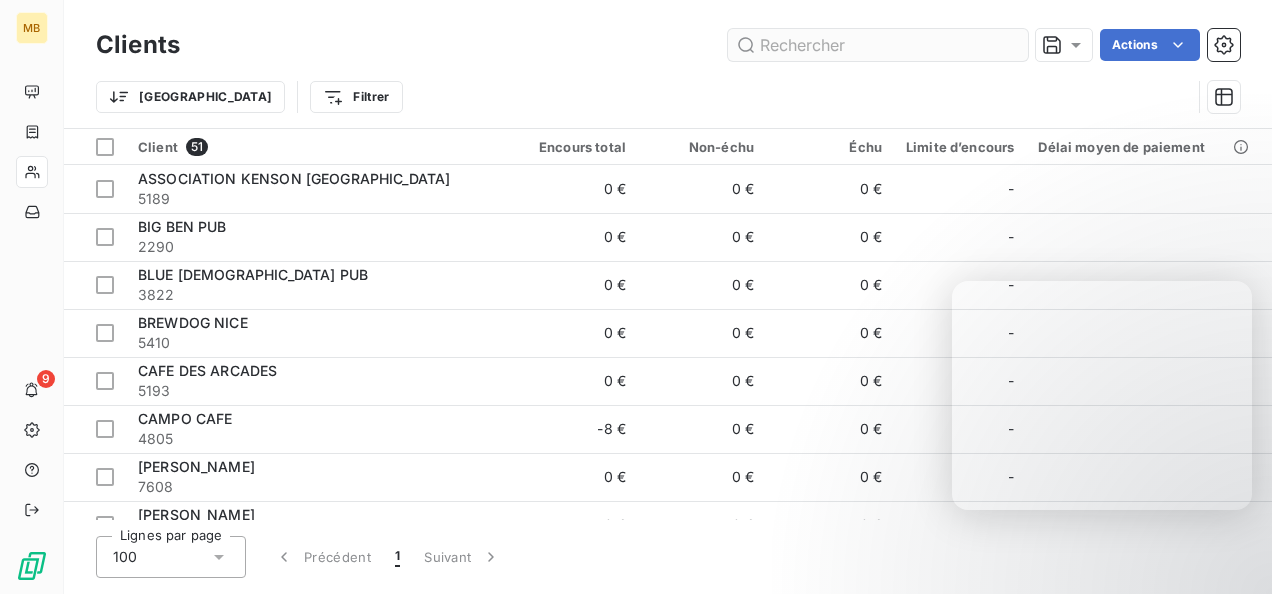 click at bounding box center (878, 45) 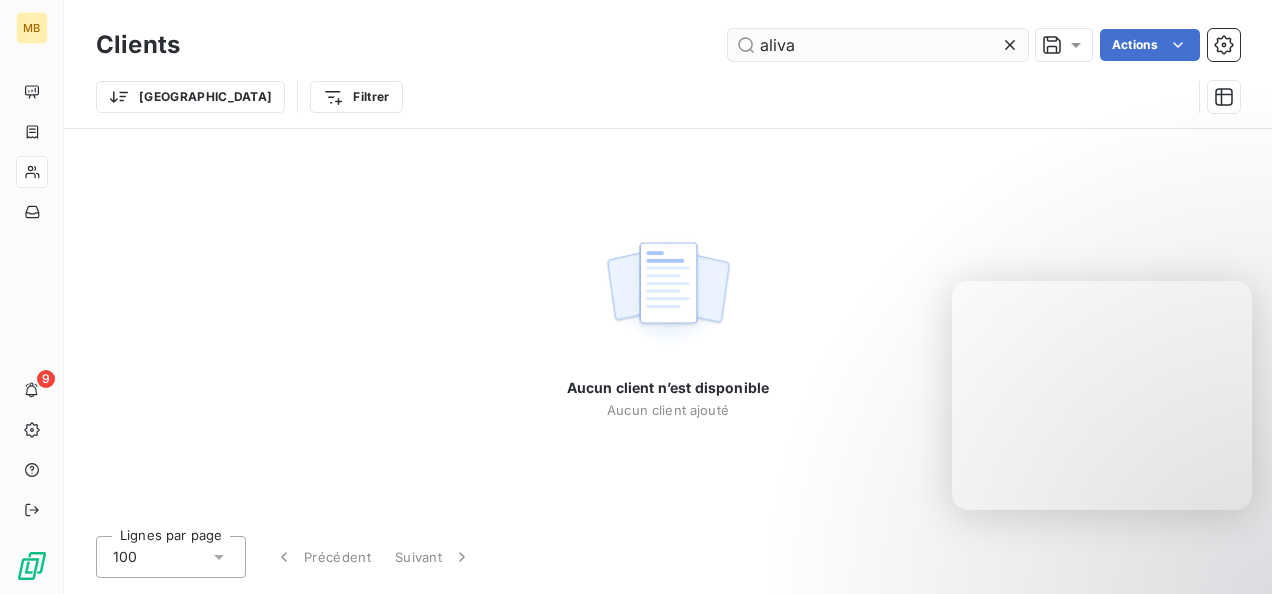 click on "aliva" at bounding box center [878, 45] 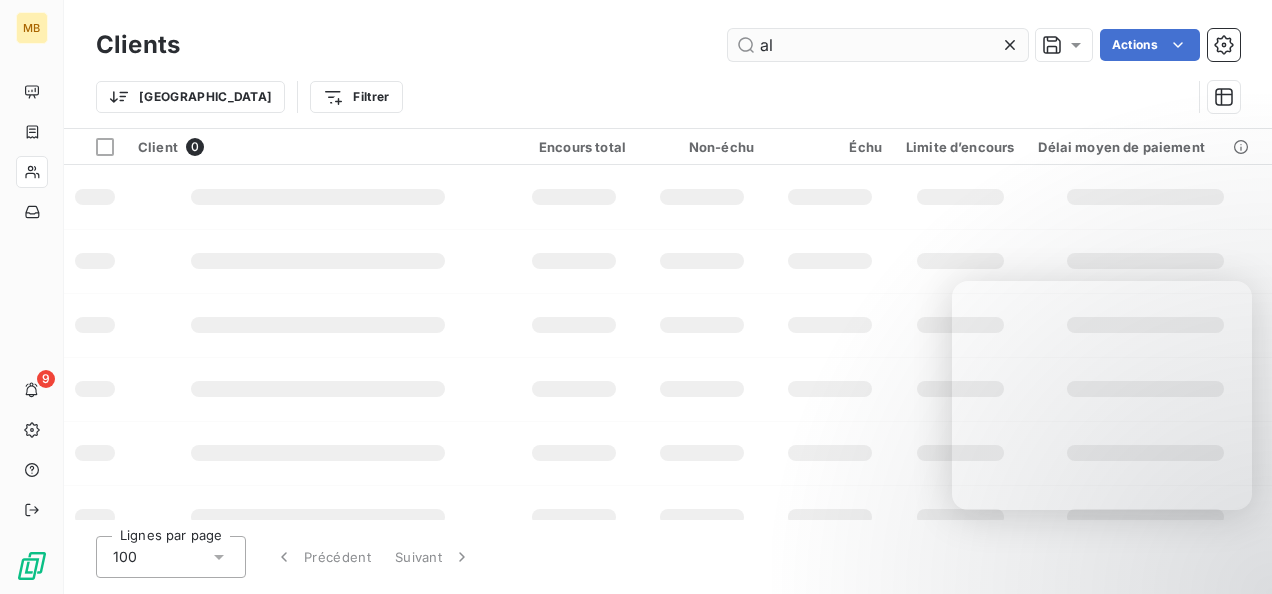 type on "a" 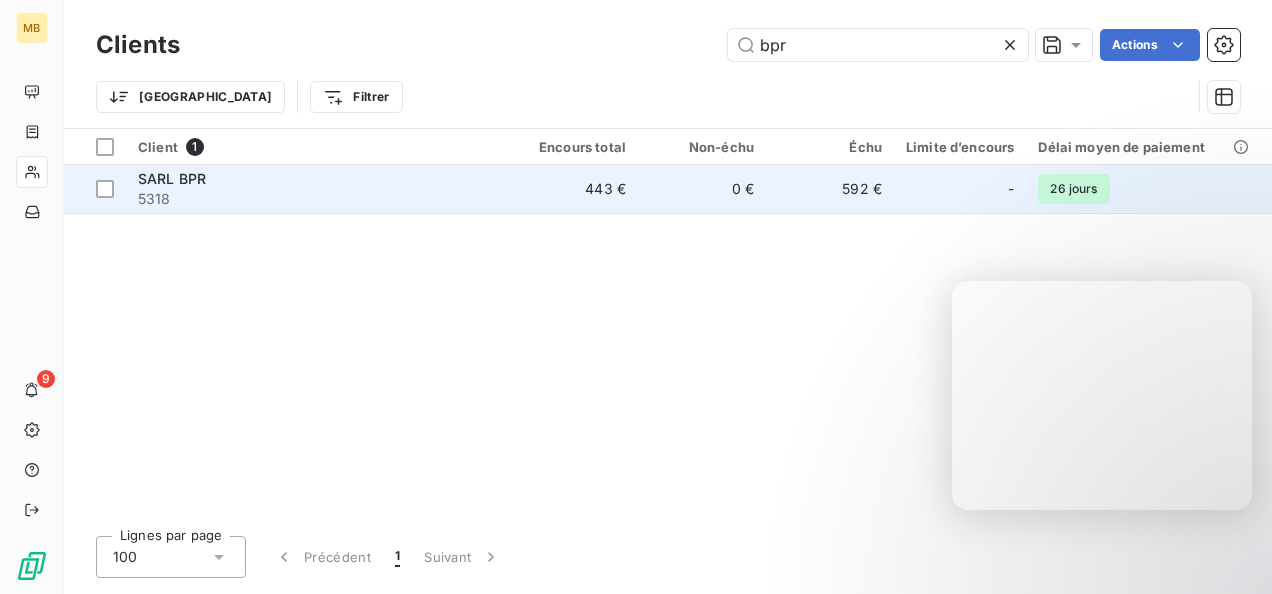 type on "bpr" 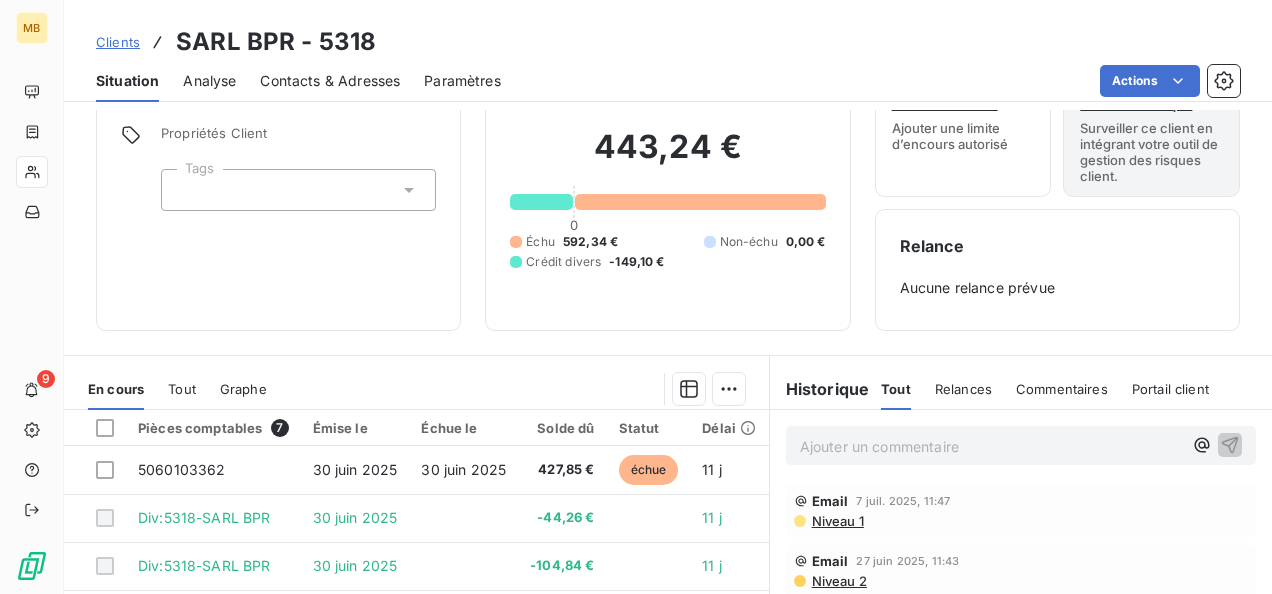 scroll, scrollTop: 0, scrollLeft: 0, axis: both 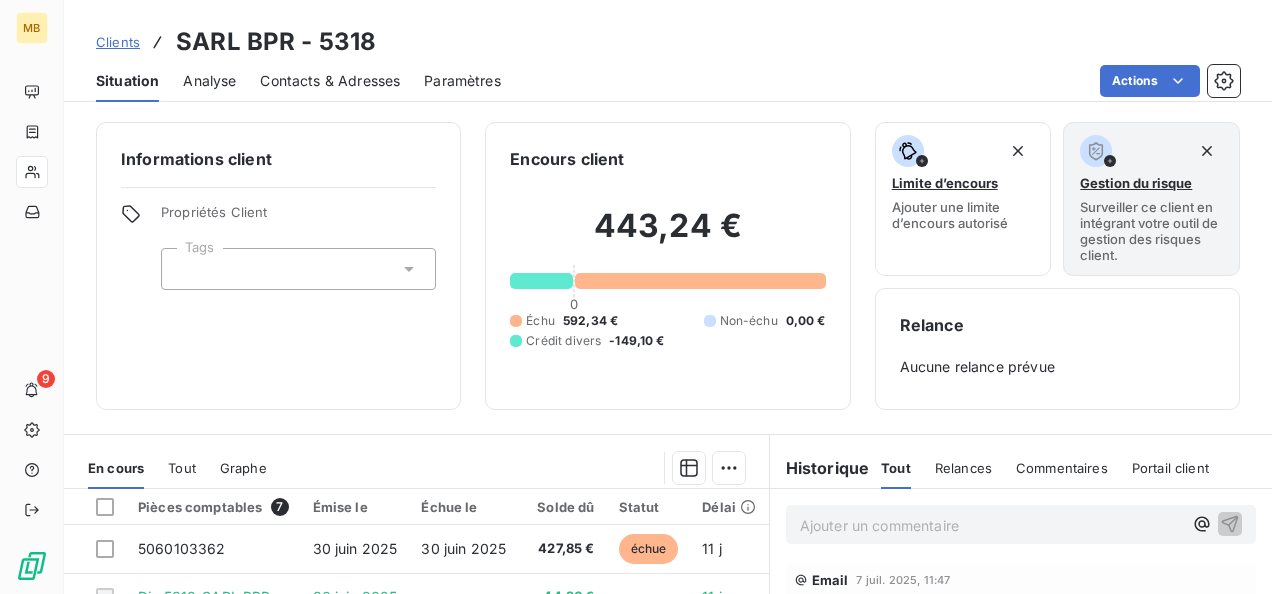 click on "Analyse" at bounding box center (209, 81) 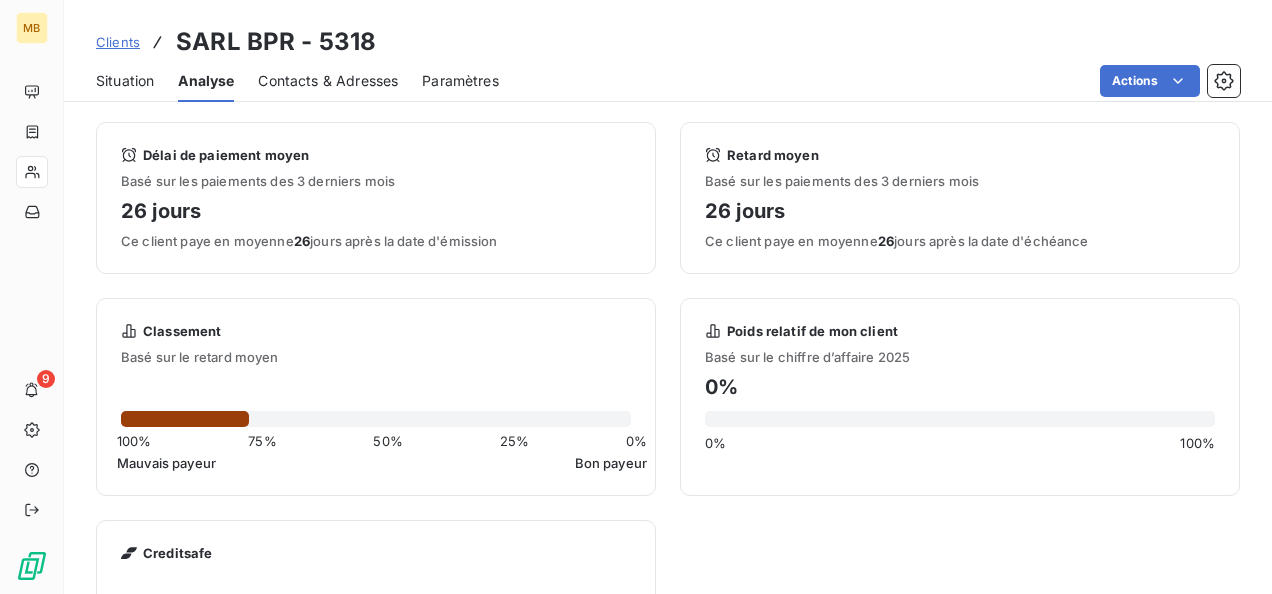 click on "Contacts & Adresses" at bounding box center (328, 81) 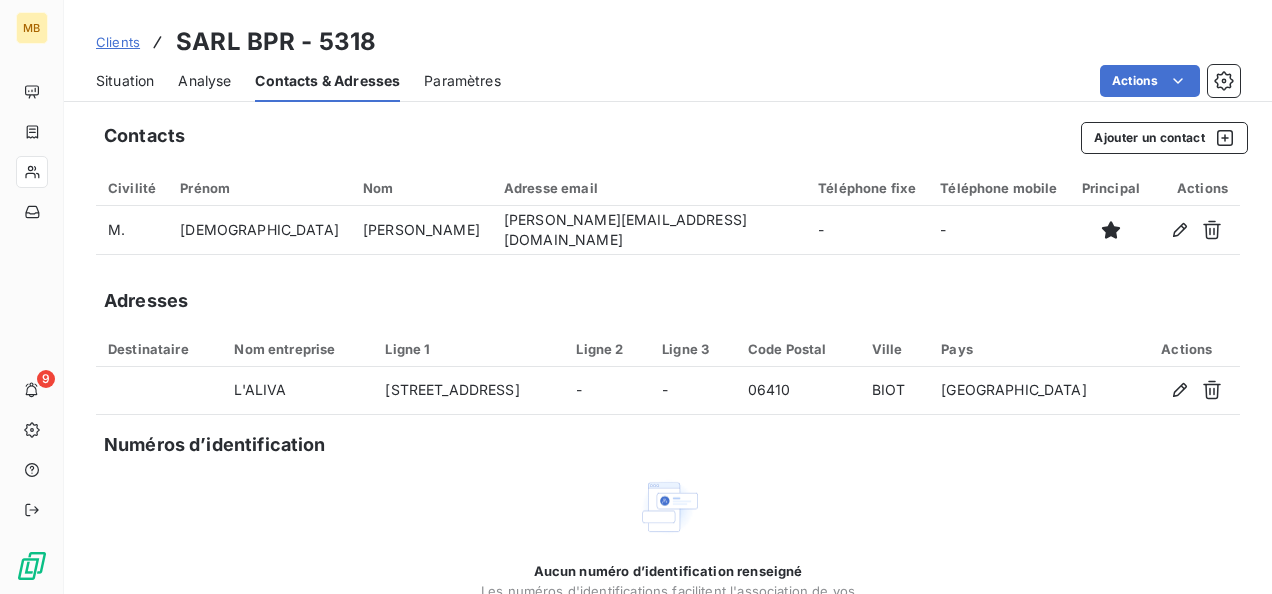 click on "Paramètres" at bounding box center (462, 81) 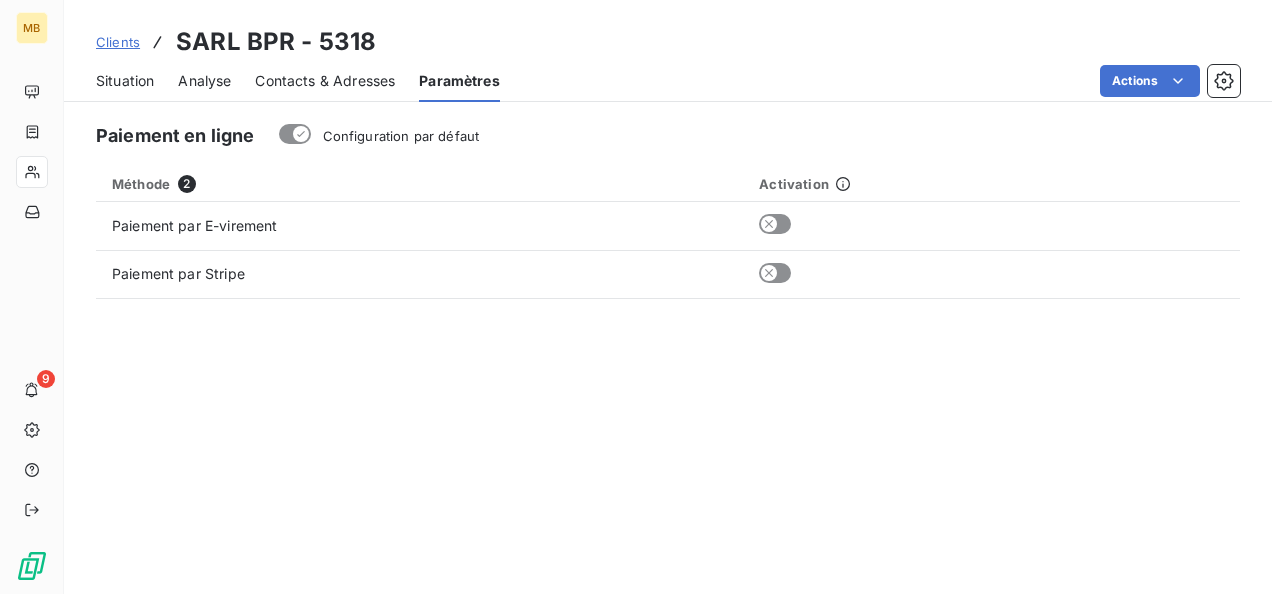 click on "Situation" at bounding box center (125, 81) 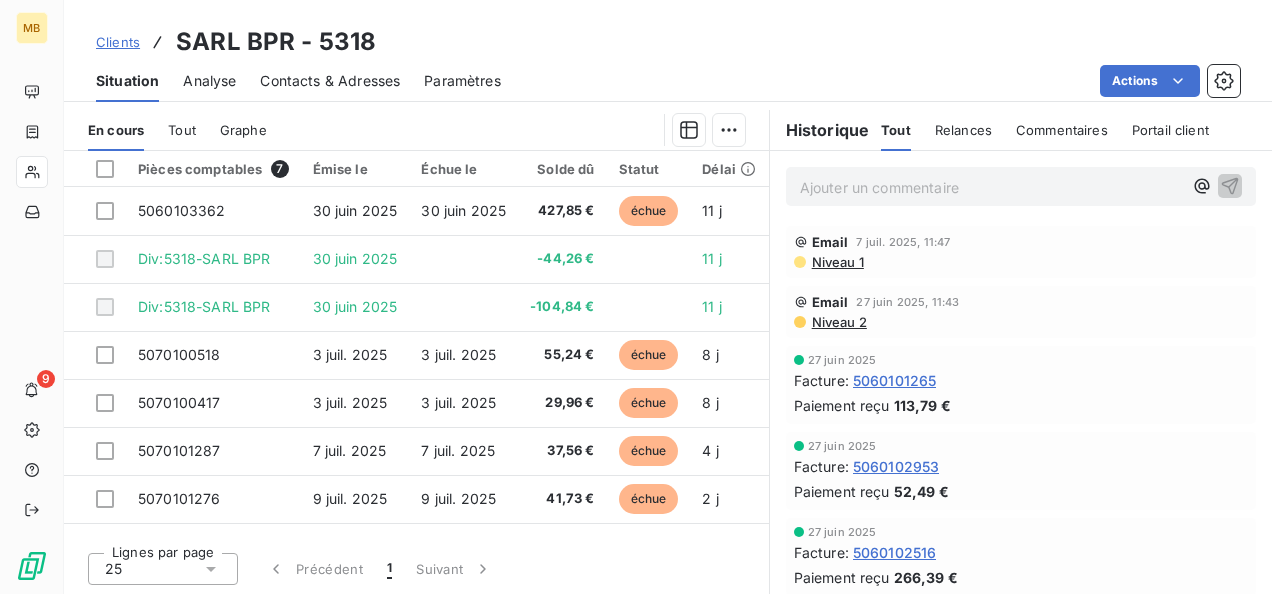 scroll, scrollTop: 0, scrollLeft: 0, axis: both 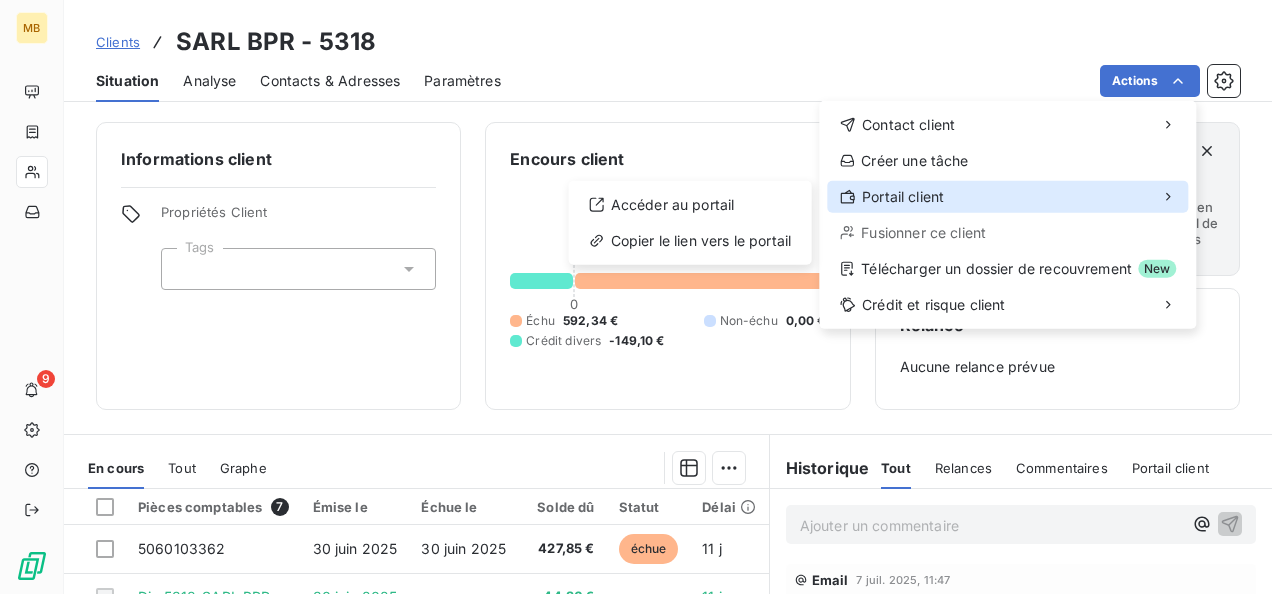 click on "Portail client" at bounding box center [1007, 197] 